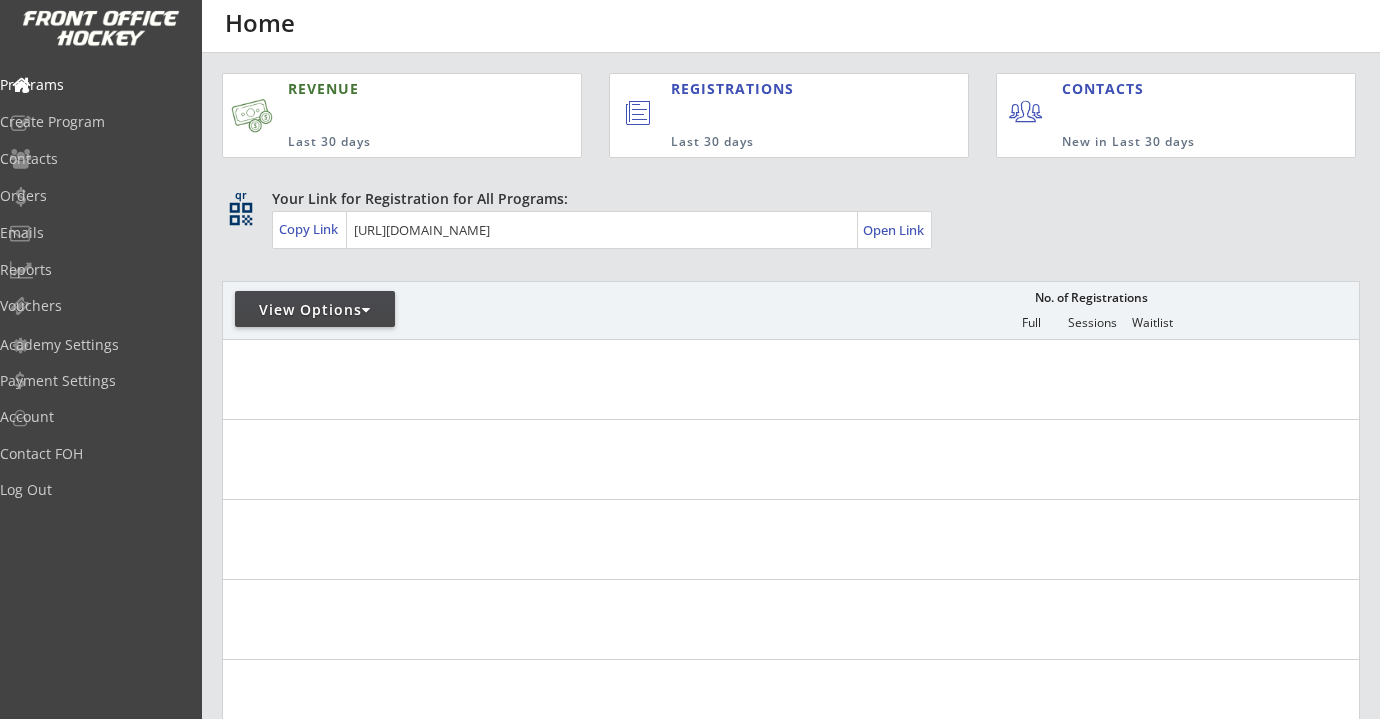 scroll, scrollTop: 0, scrollLeft: 0, axis: both 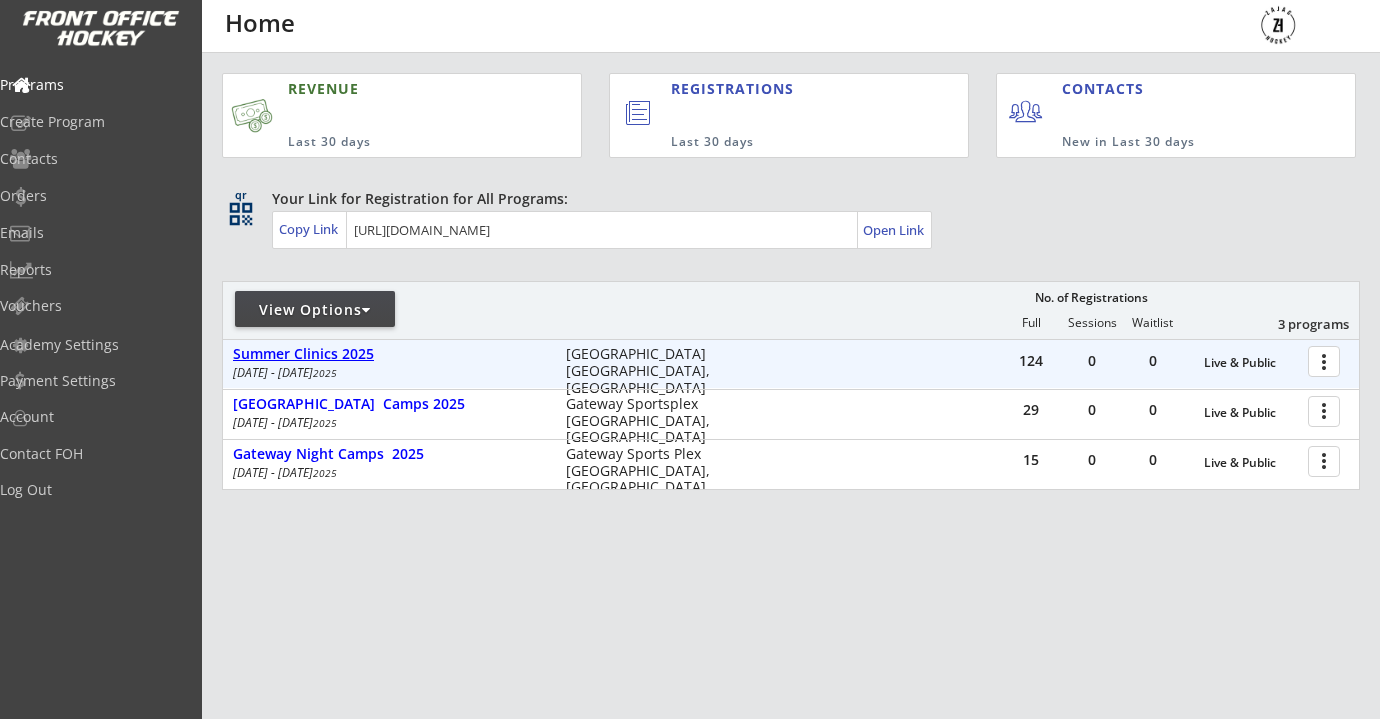 click on "Summer Clinics 2025" at bounding box center [389, 354] 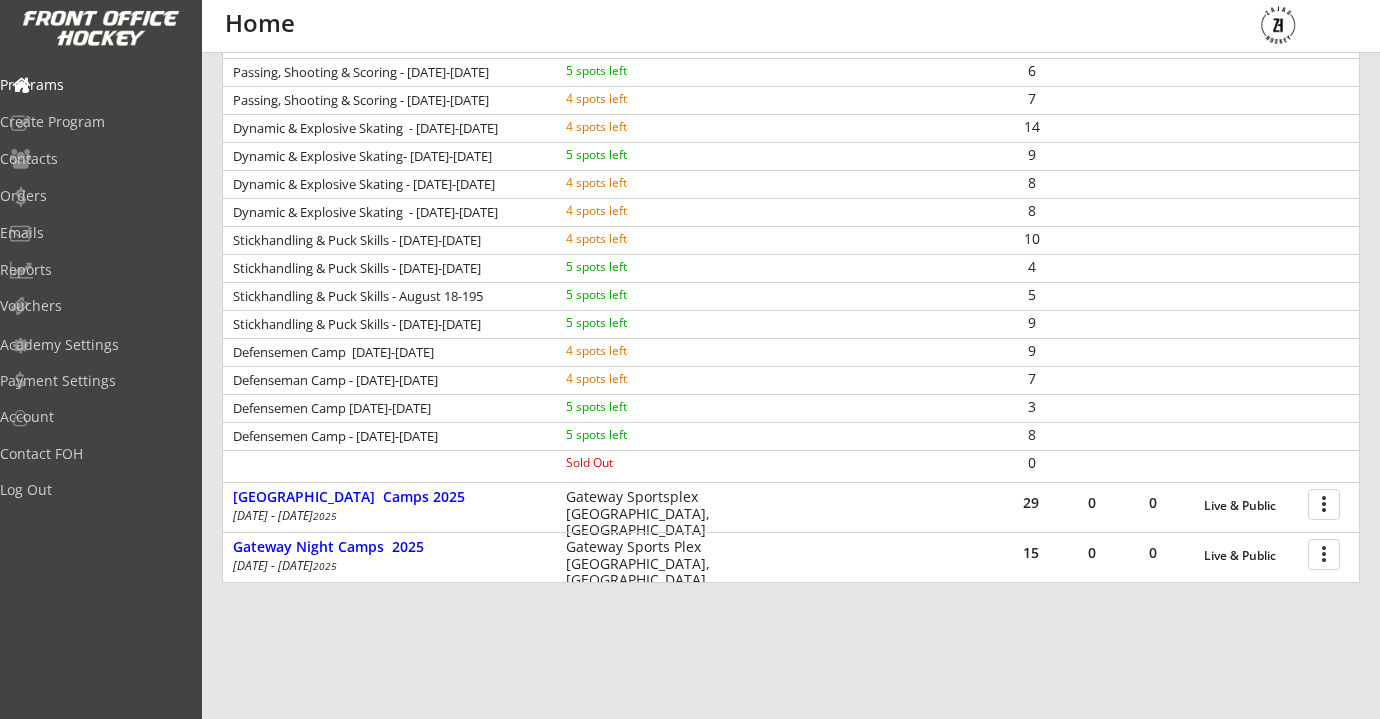 scroll, scrollTop: 386, scrollLeft: 0, axis: vertical 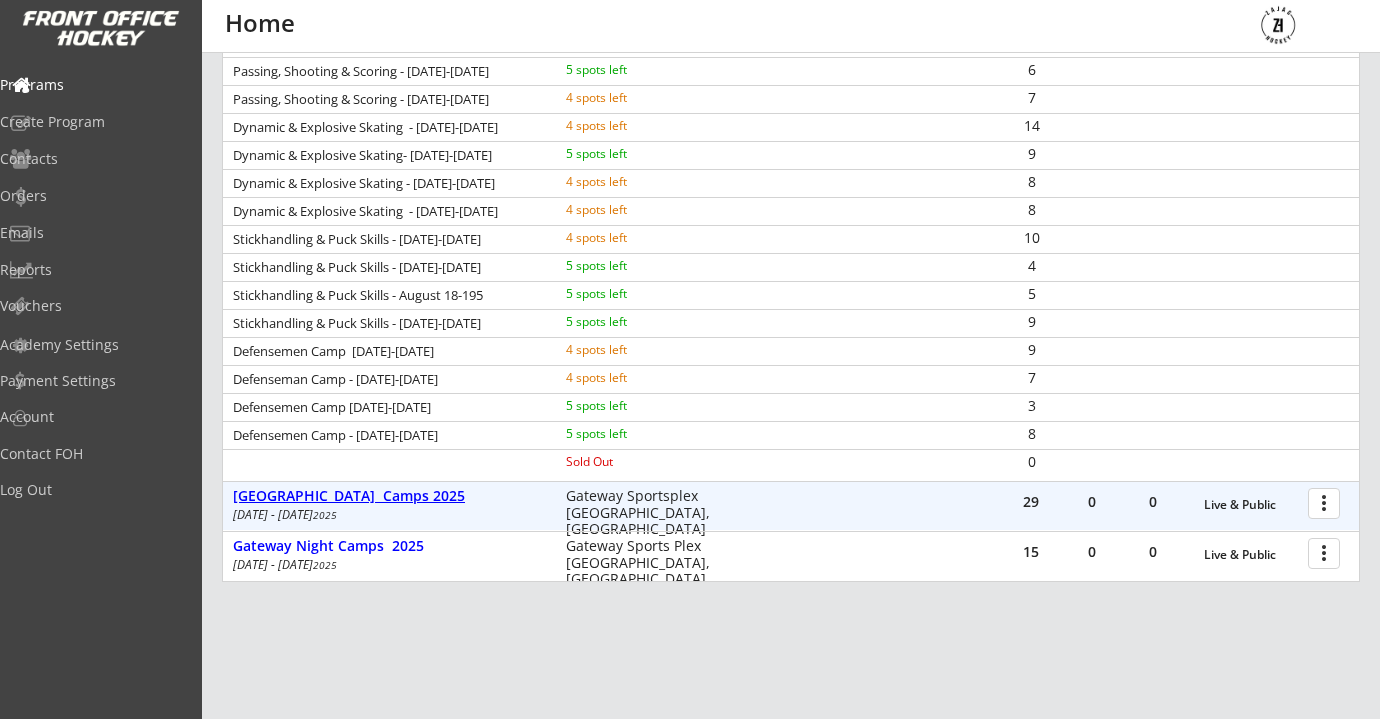 click on "[GEOGRAPHIC_DATA]  Camps 2025" at bounding box center [389, 496] 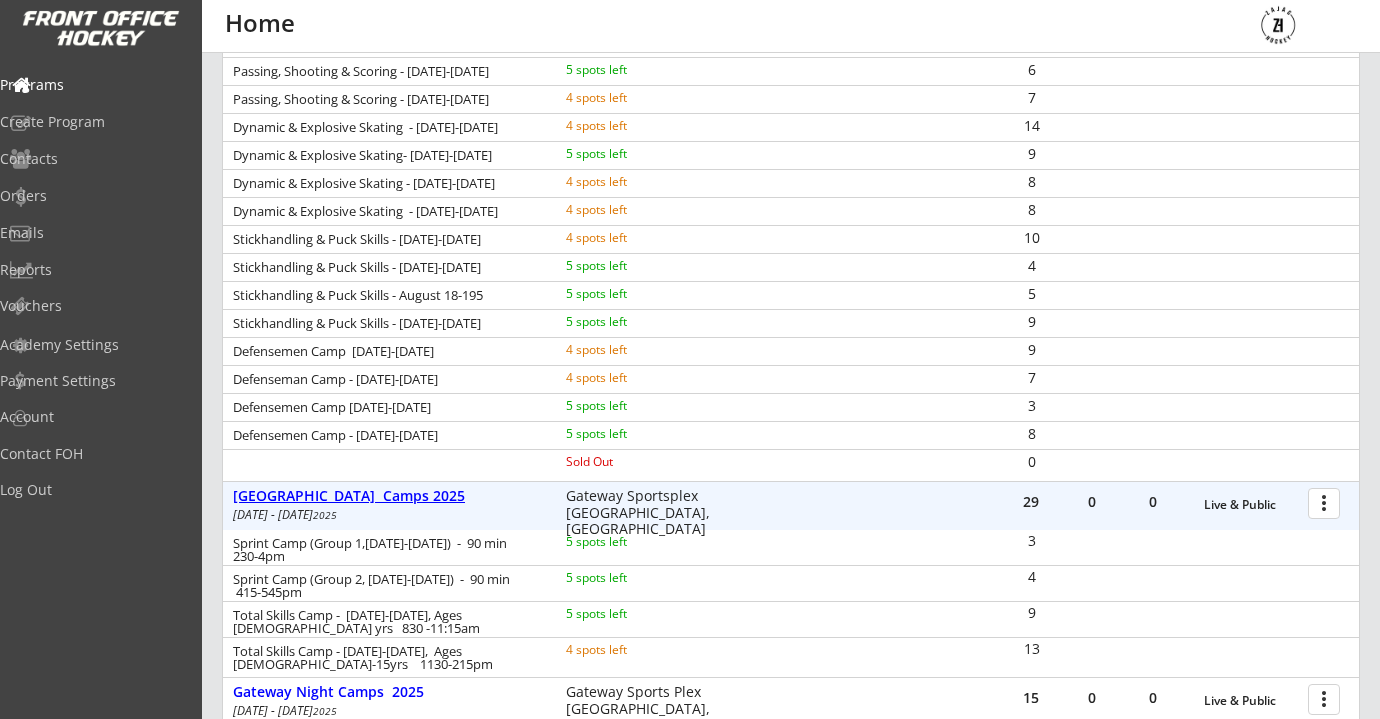 click on "[GEOGRAPHIC_DATA]  Camps 2025" at bounding box center (389, 496) 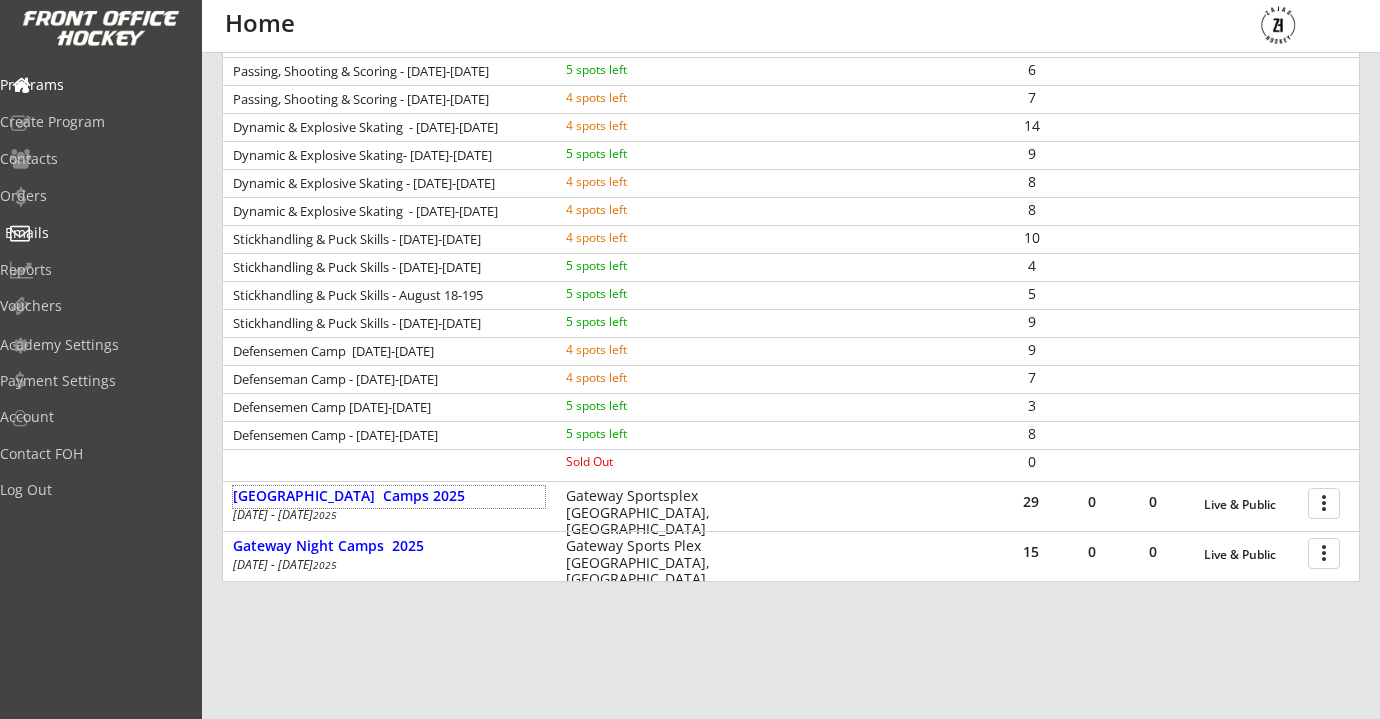 click on "Emails" at bounding box center [95, 233] 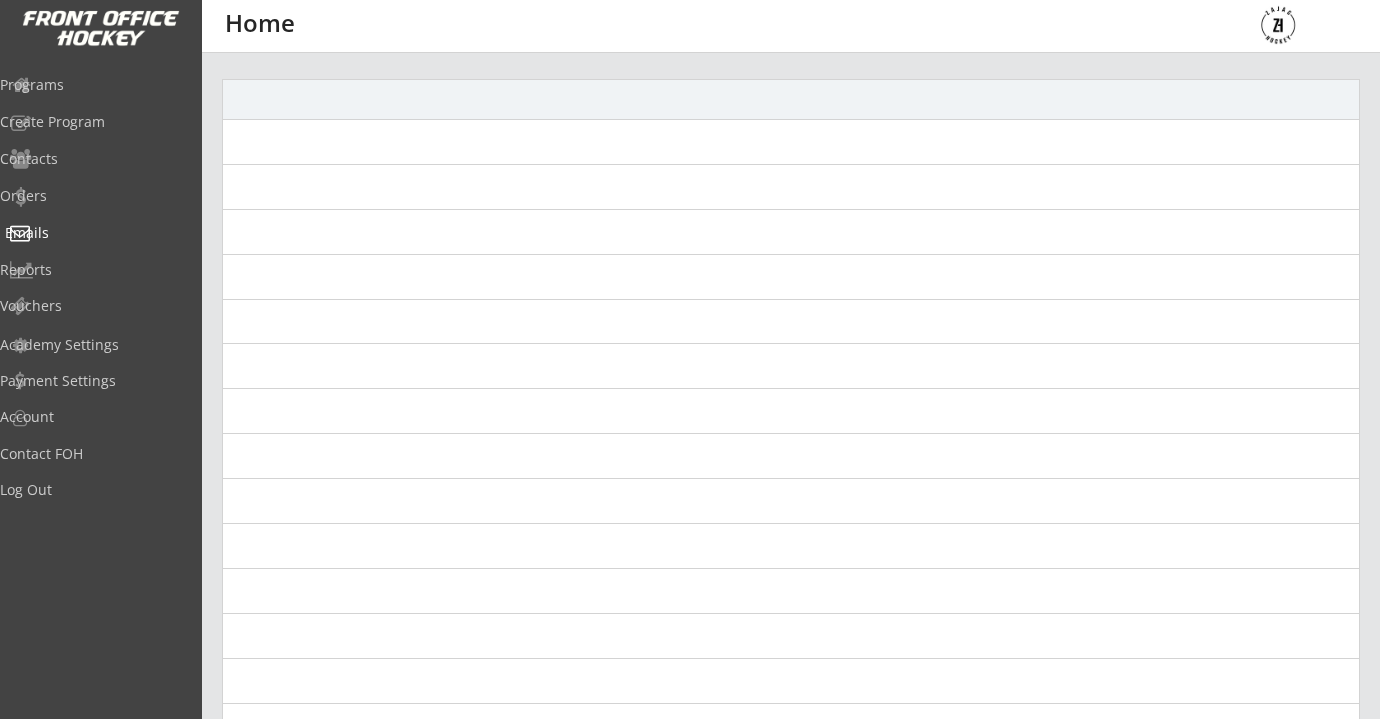 scroll, scrollTop: 0, scrollLeft: 0, axis: both 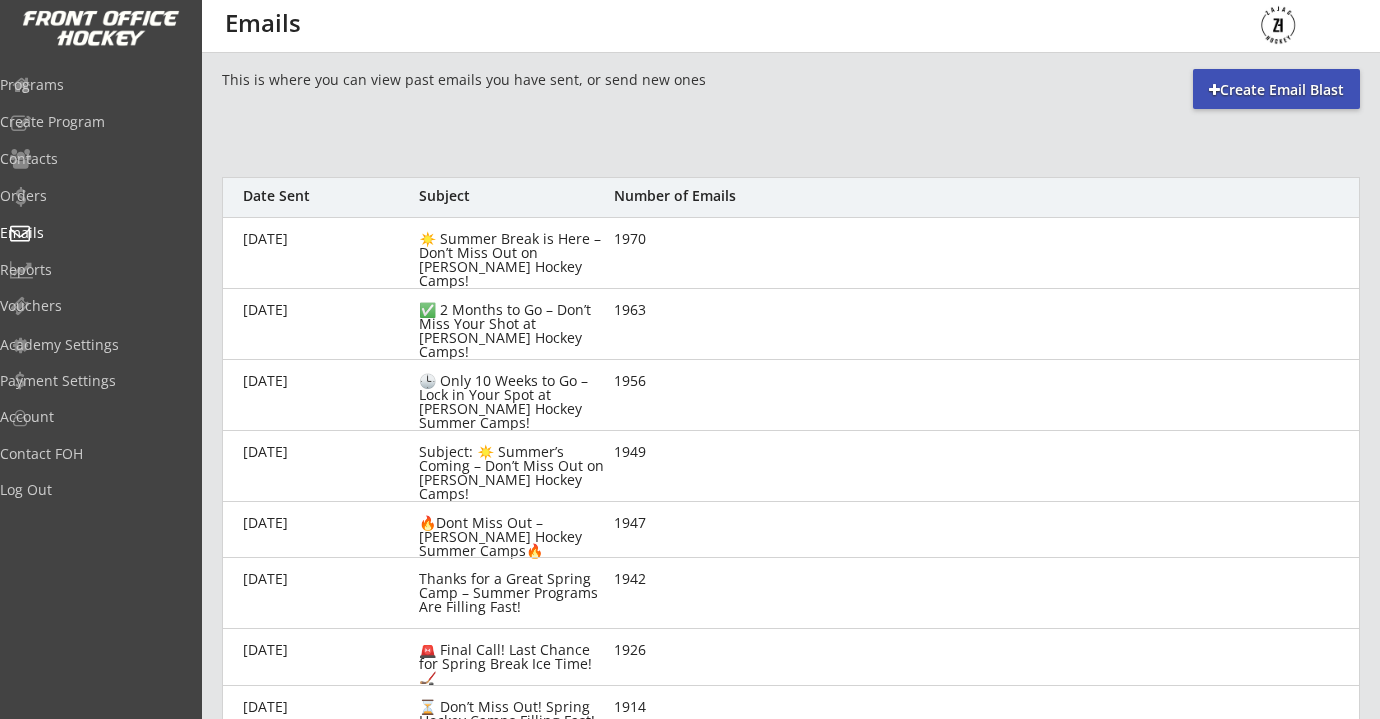 click on "Create Email Blast" at bounding box center [1276, 90] 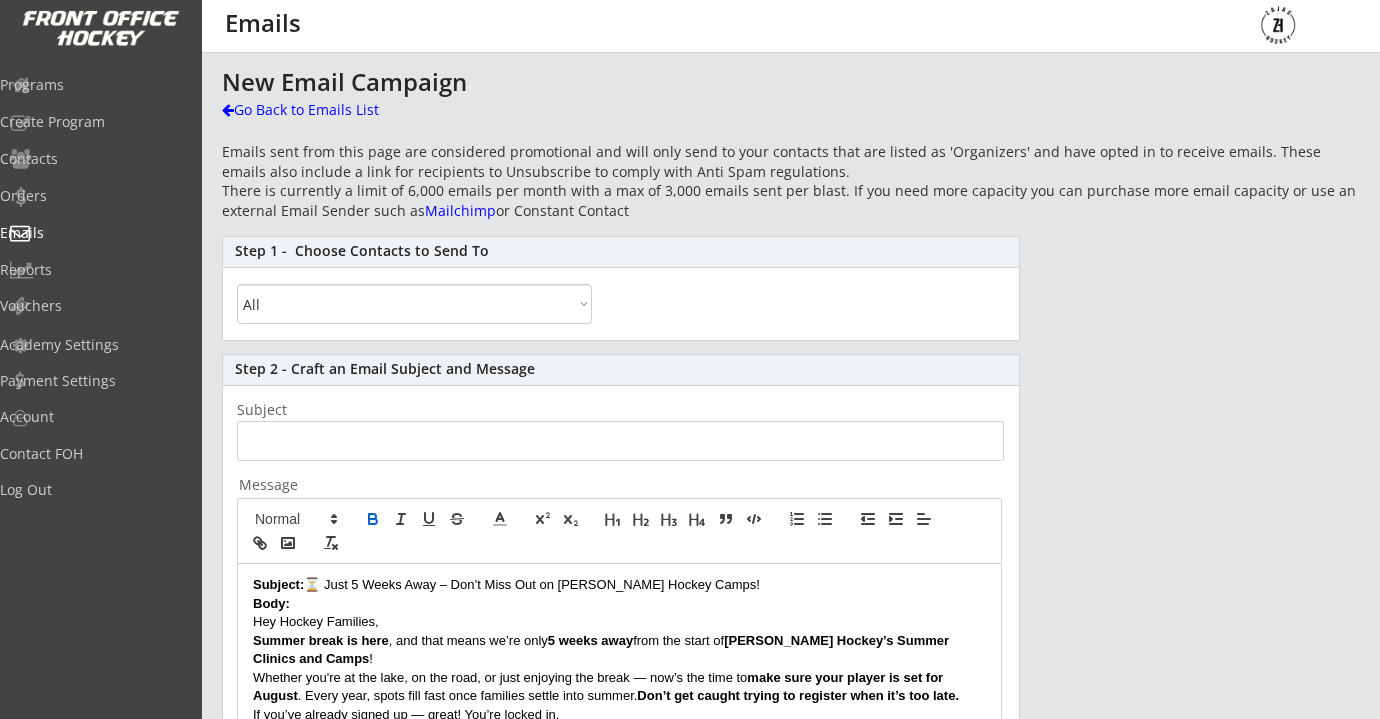 scroll, scrollTop: 0, scrollLeft: 0, axis: both 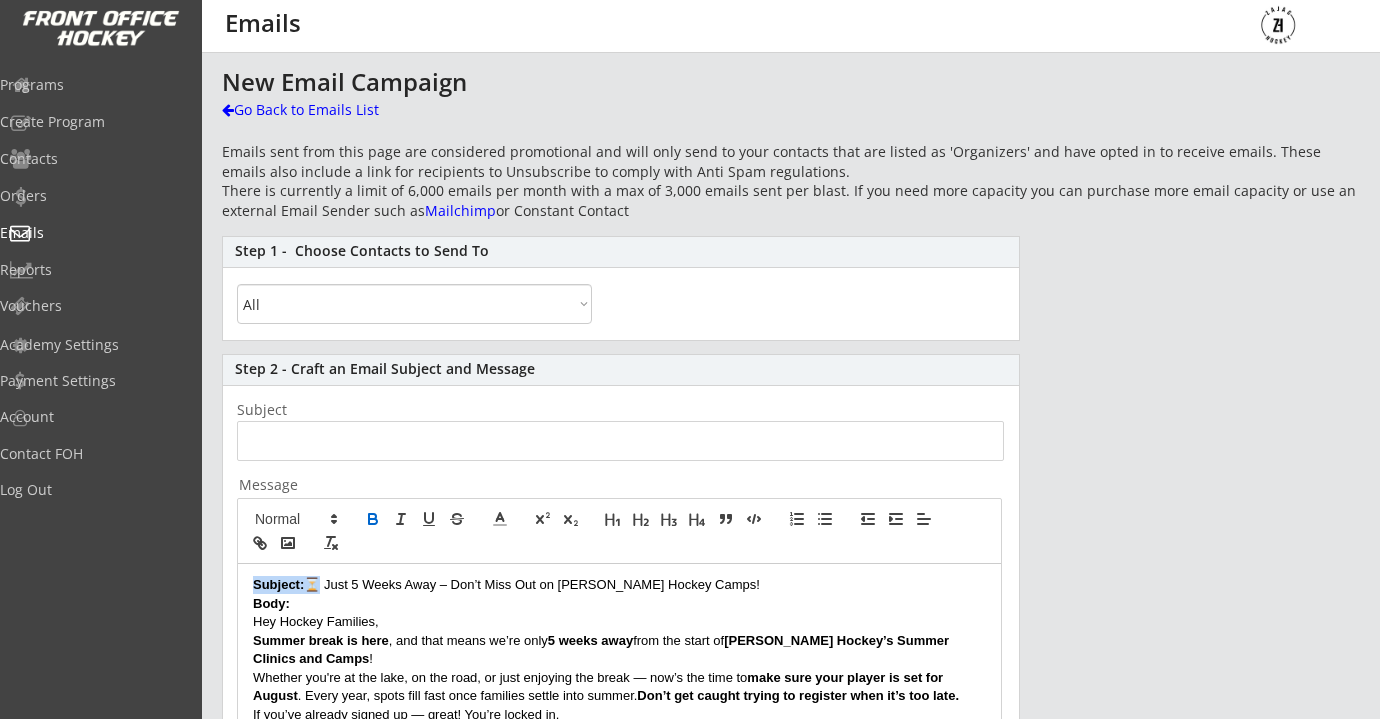 drag, startPoint x: 308, startPoint y: 587, endPoint x: 254, endPoint y: 580, distance: 54.451813 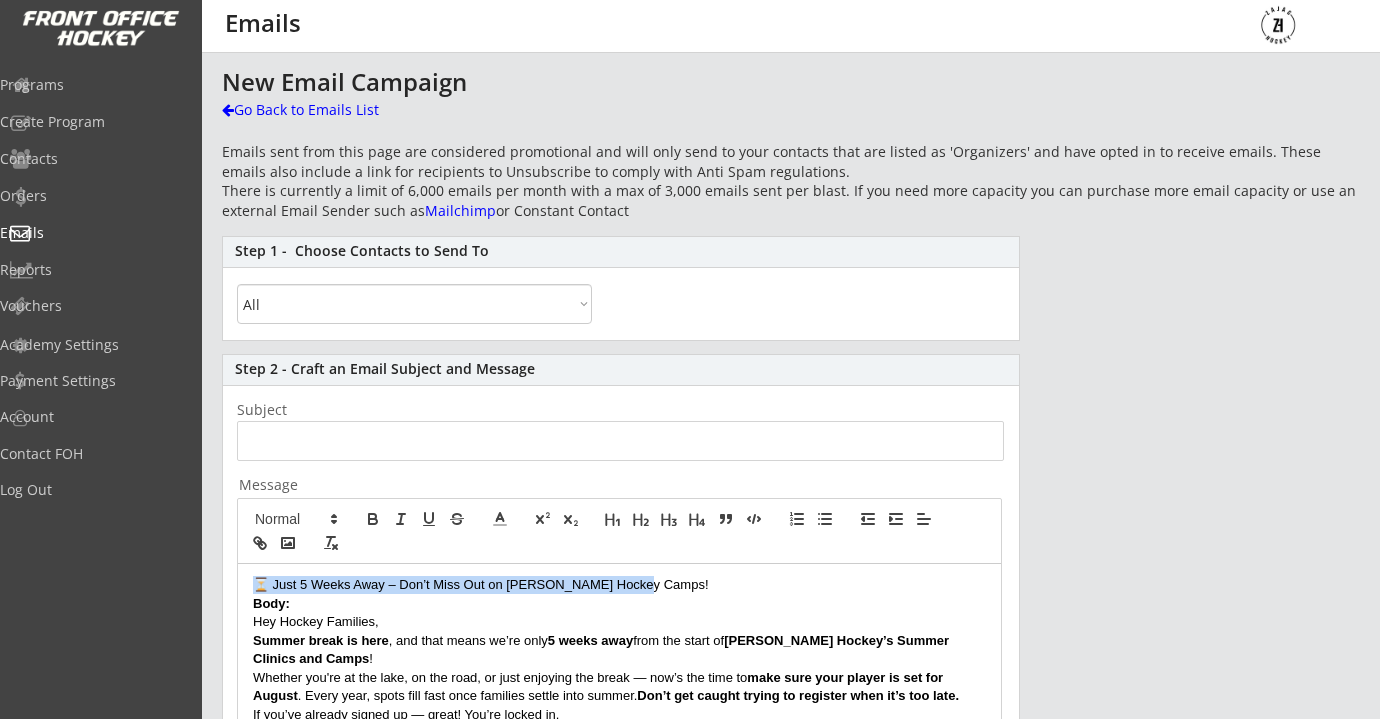 drag, startPoint x: 269, startPoint y: 586, endPoint x: 688, endPoint y: 584, distance: 419.00476 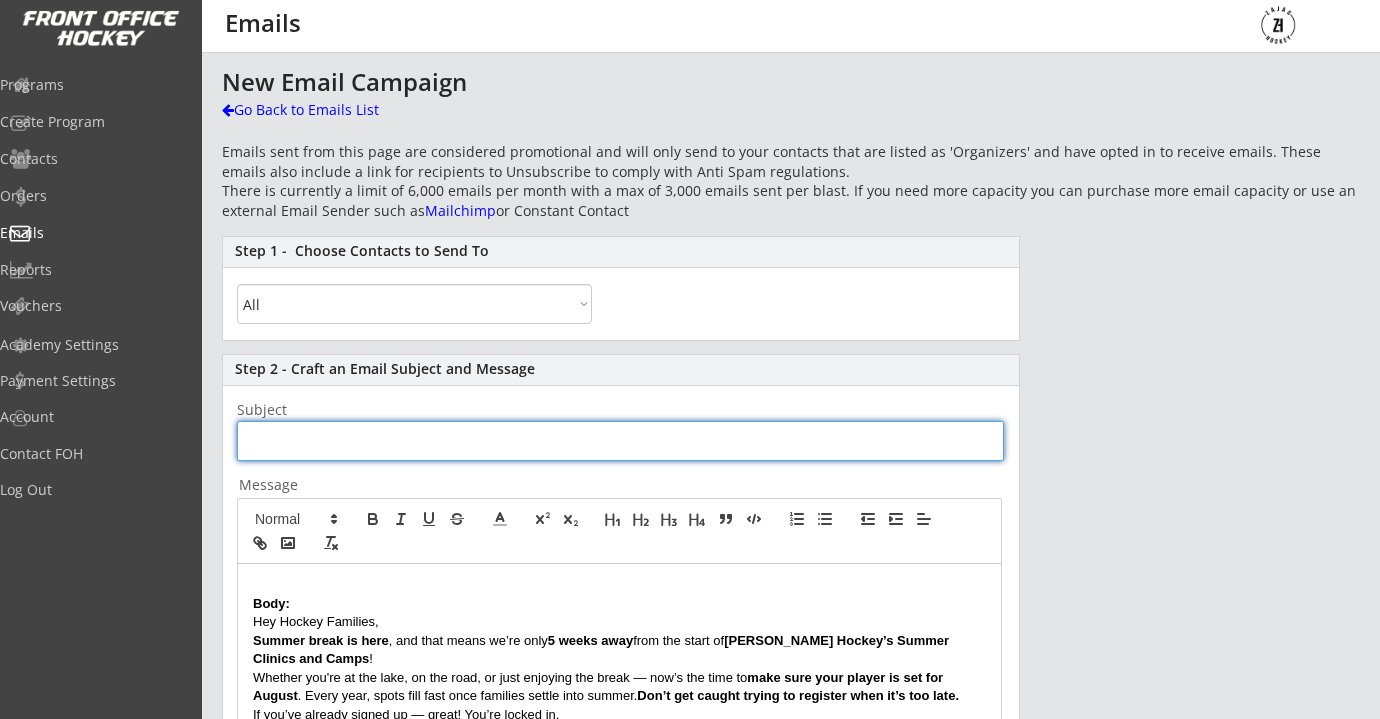 click at bounding box center [620, 441] 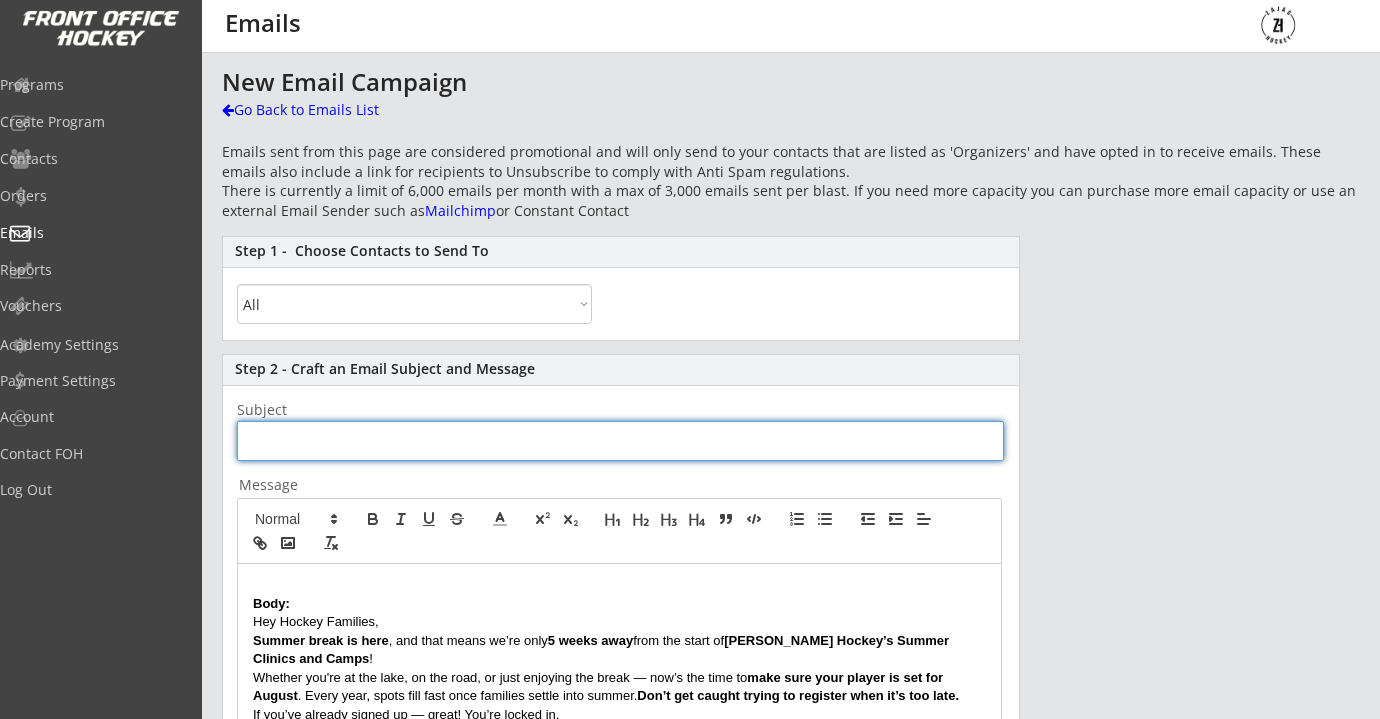 paste on "⏳ Just 5 Weeks Away – Don’t Miss Out on Zajac Hockey Camps!" 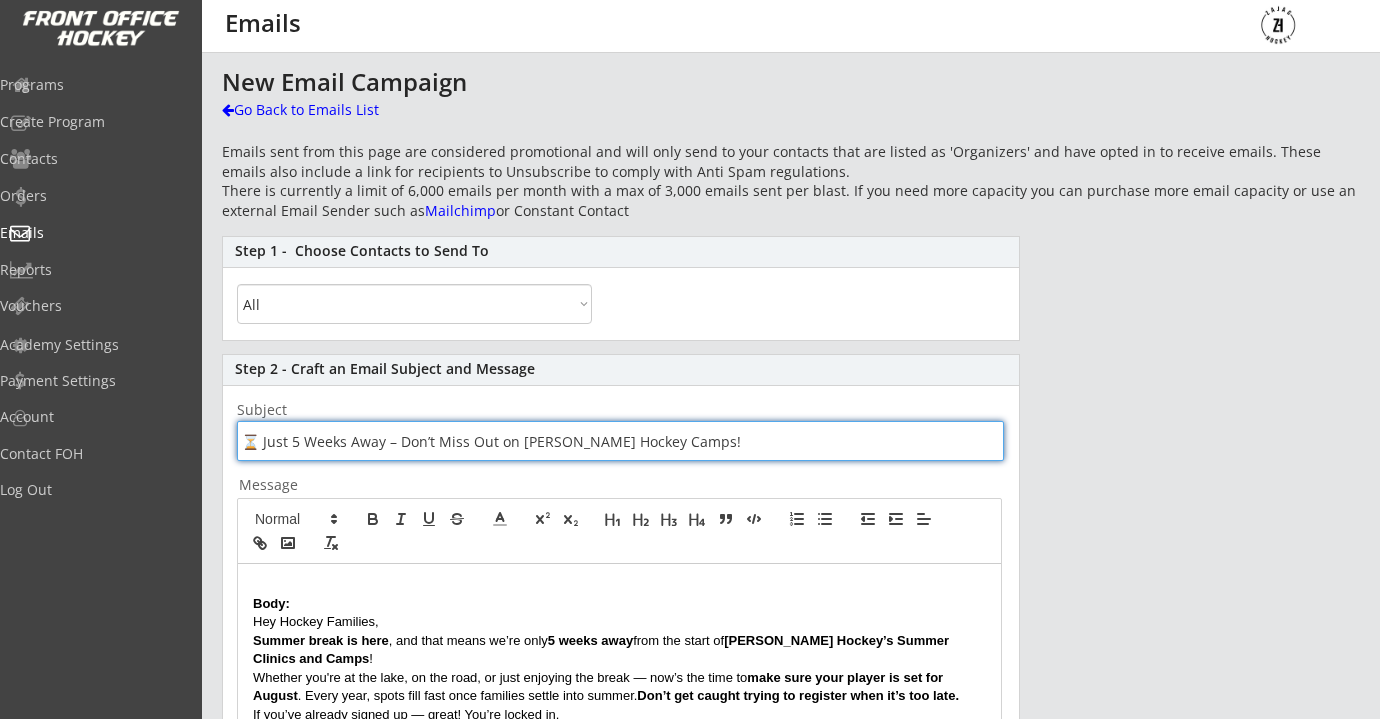 type on "⏳ Just 5 Weeks Away – Don’t Miss Out on Zajac Hockey Camps!" 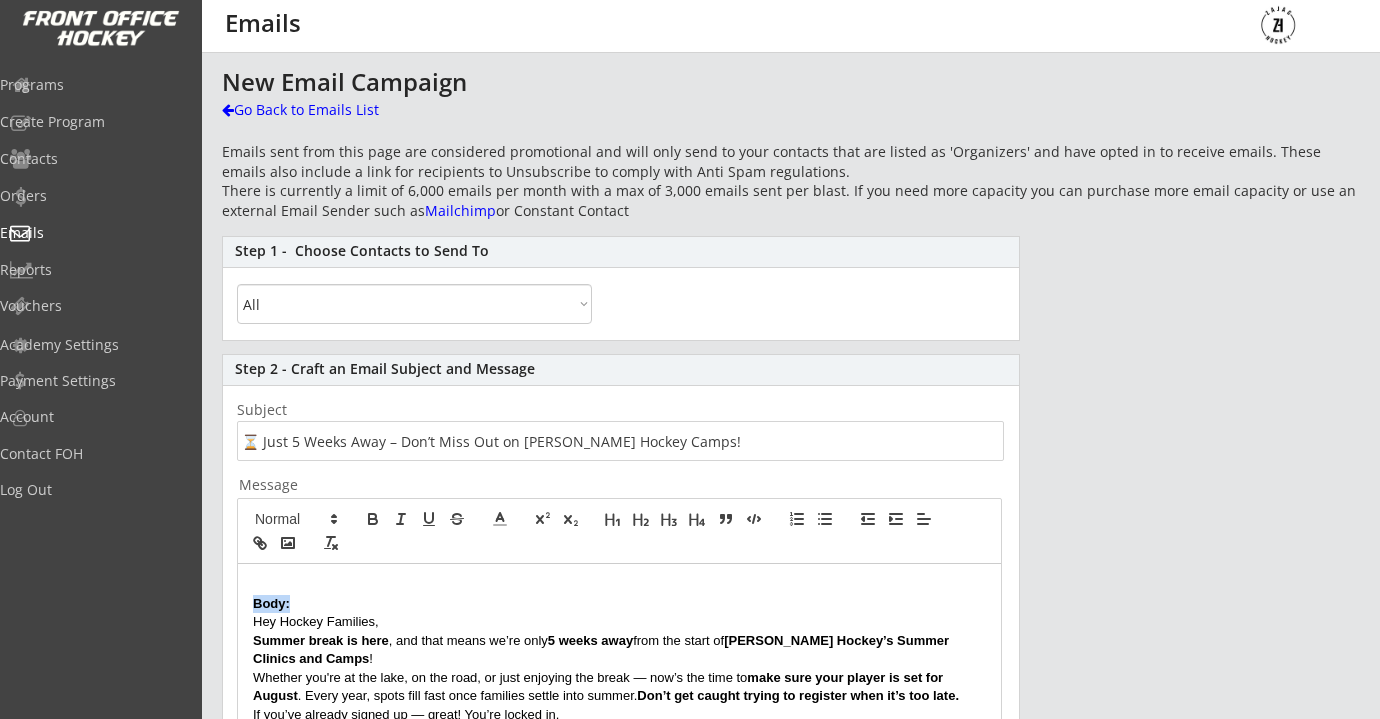 drag, startPoint x: 310, startPoint y: 599, endPoint x: 216, endPoint y: 595, distance: 94.08507 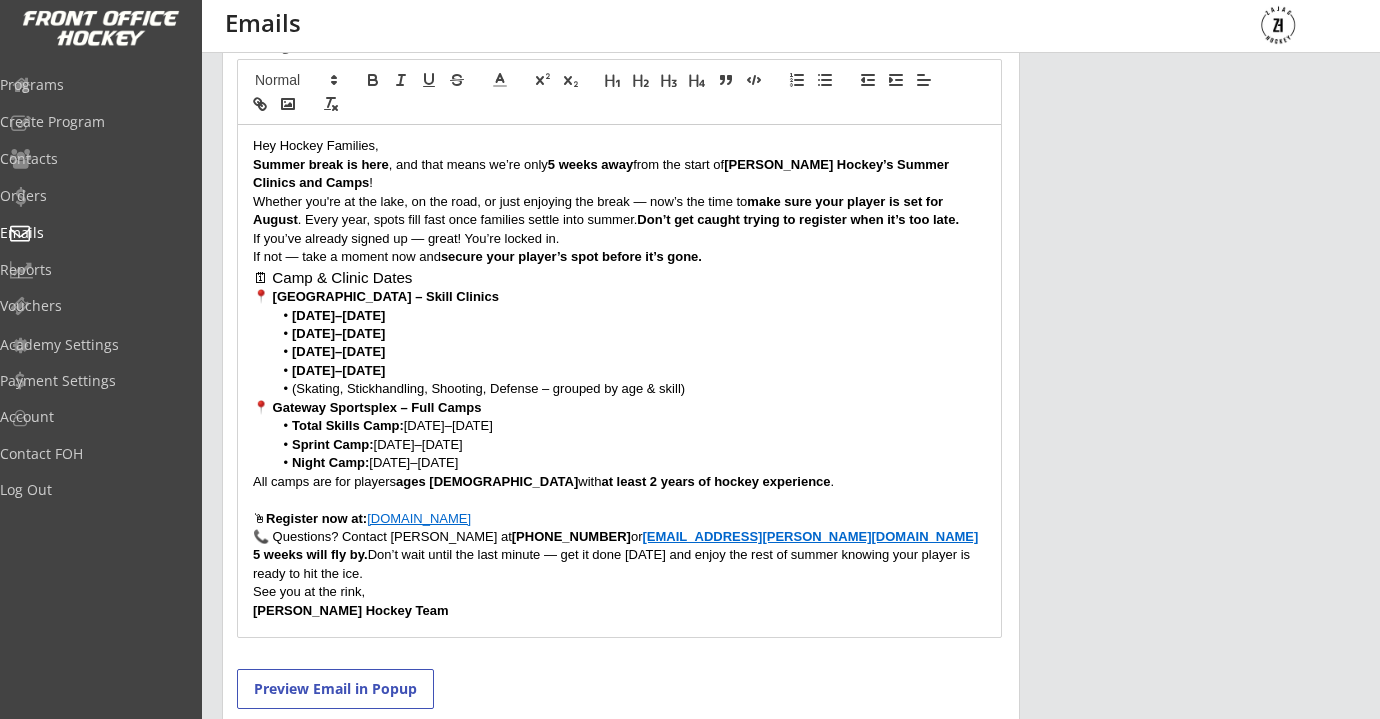scroll, scrollTop: 438, scrollLeft: 0, axis: vertical 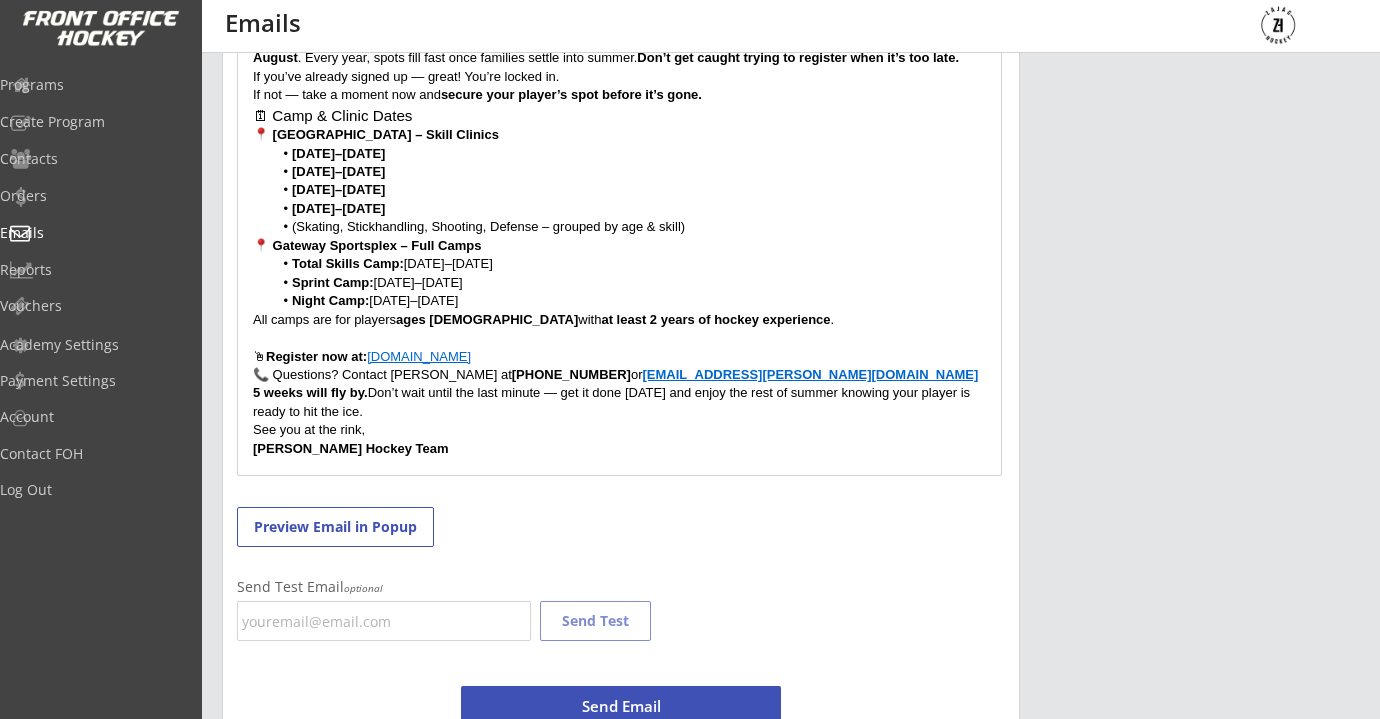 drag, startPoint x: 494, startPoint y: 360, endPoint x: 372, endPoint y: 358, distance: 122.016396 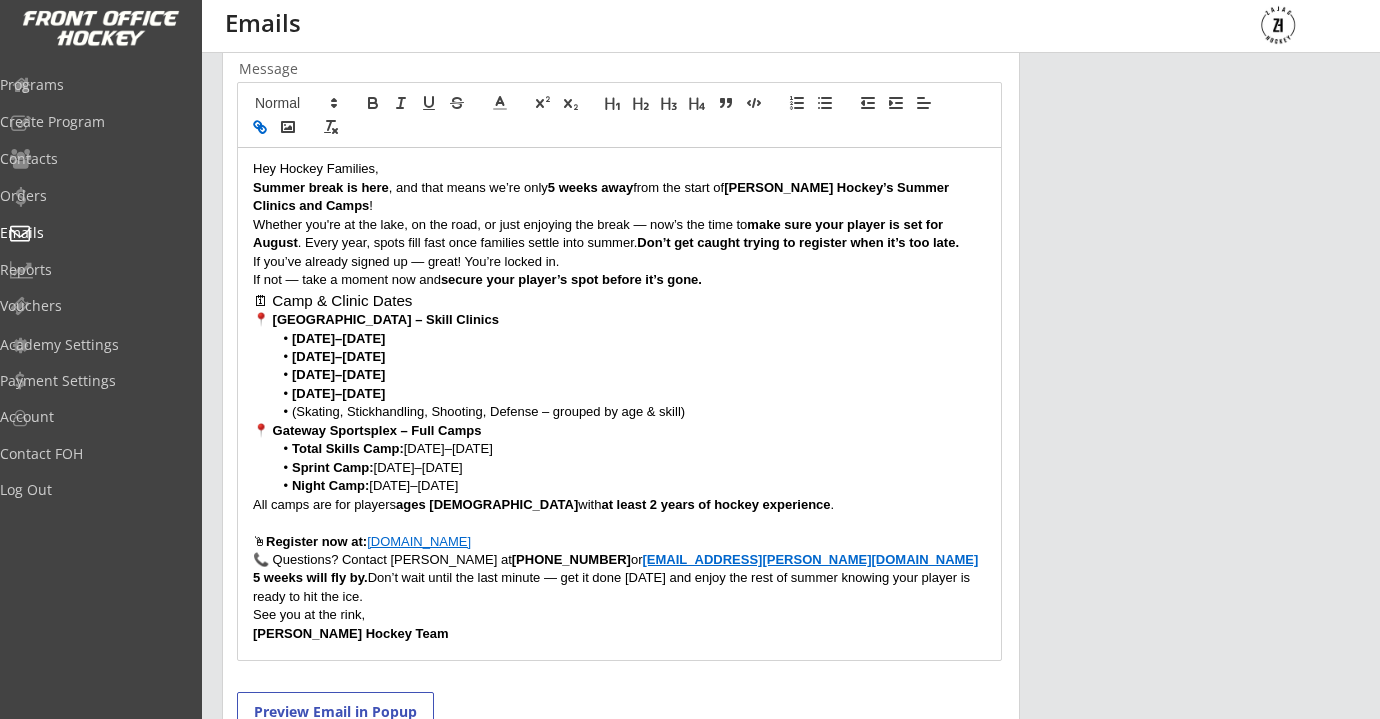 scroll, scrollTop: 348, scrollLeft: 0, axis: vertical 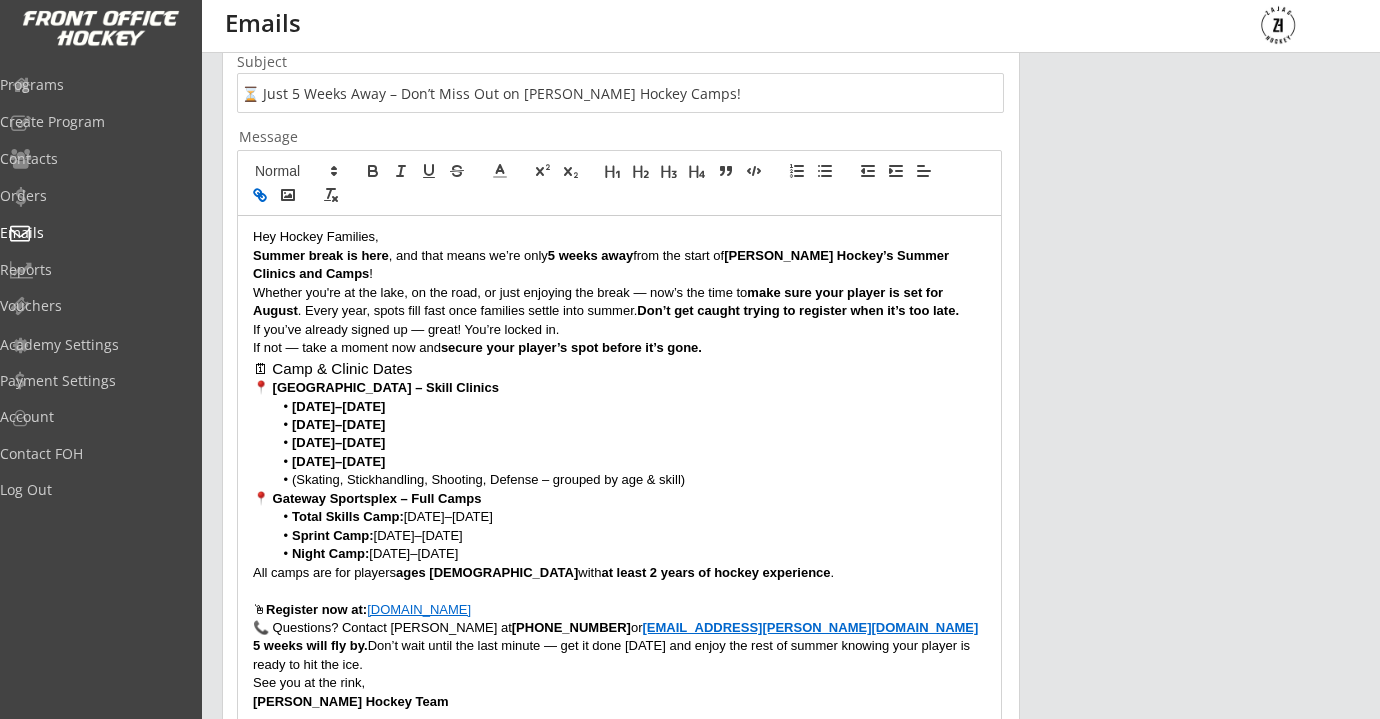 click 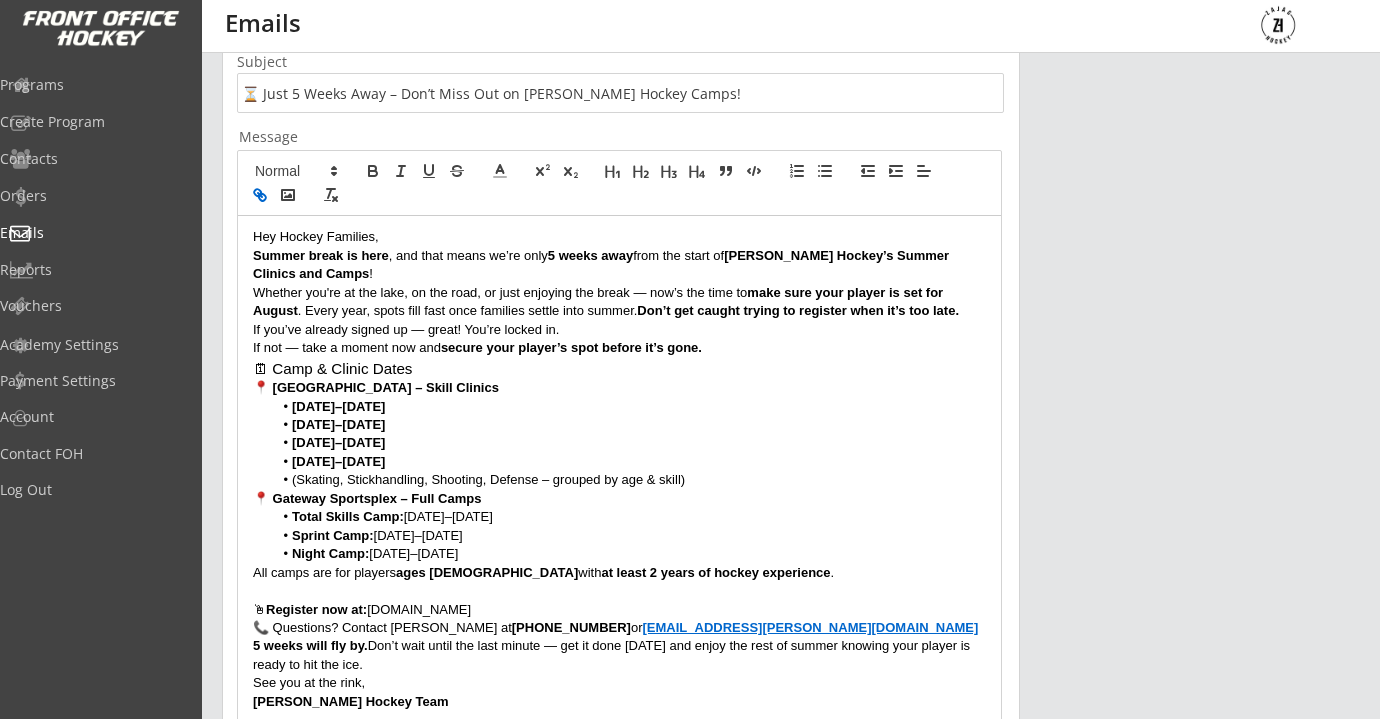 click 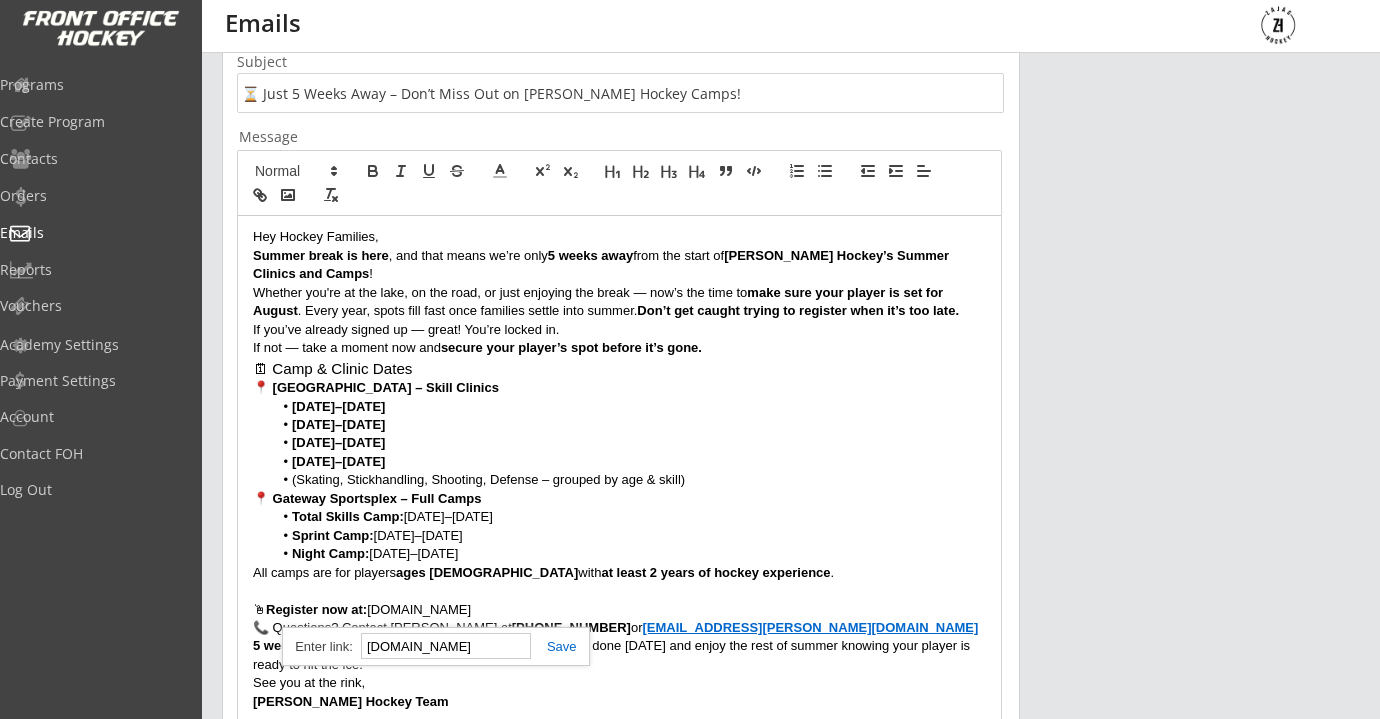 paste on "[URL][DOMAIN_NAME]" 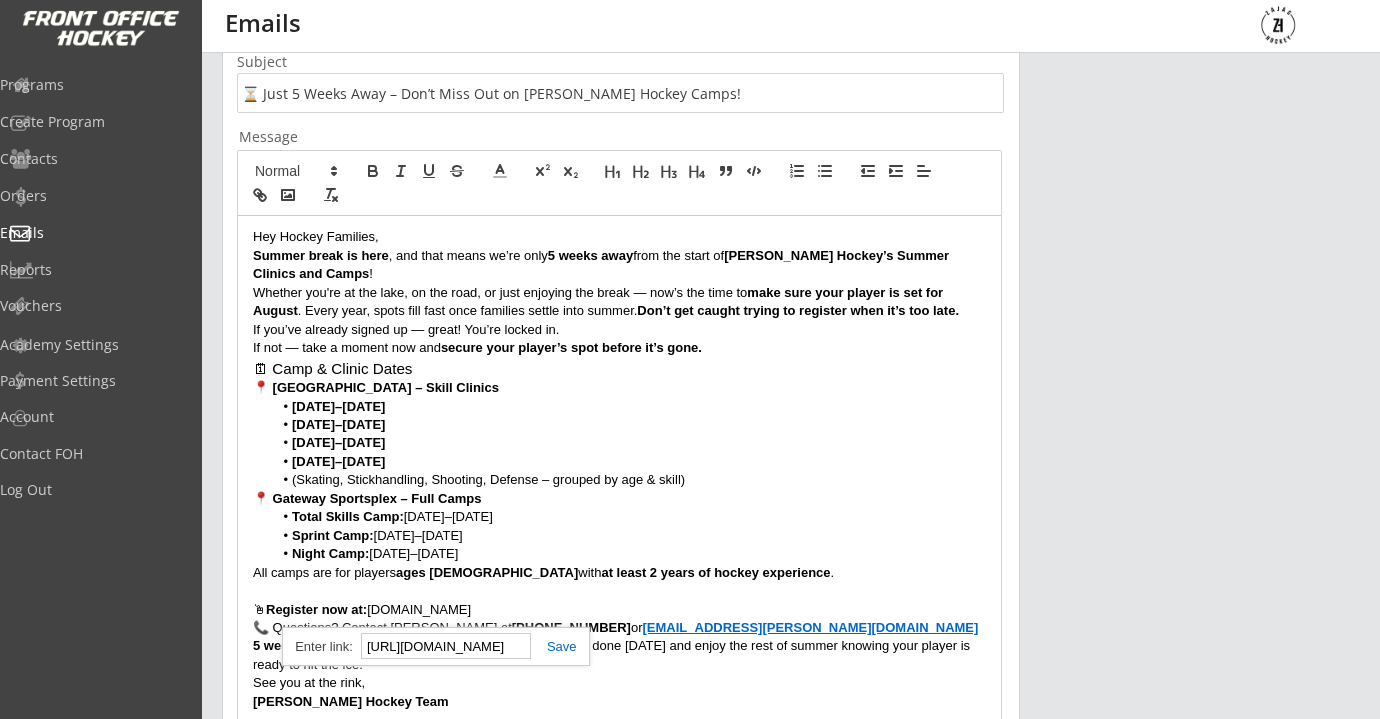 scroll, scrollTop: 0, scrollLeft: 335, axis: horizontal 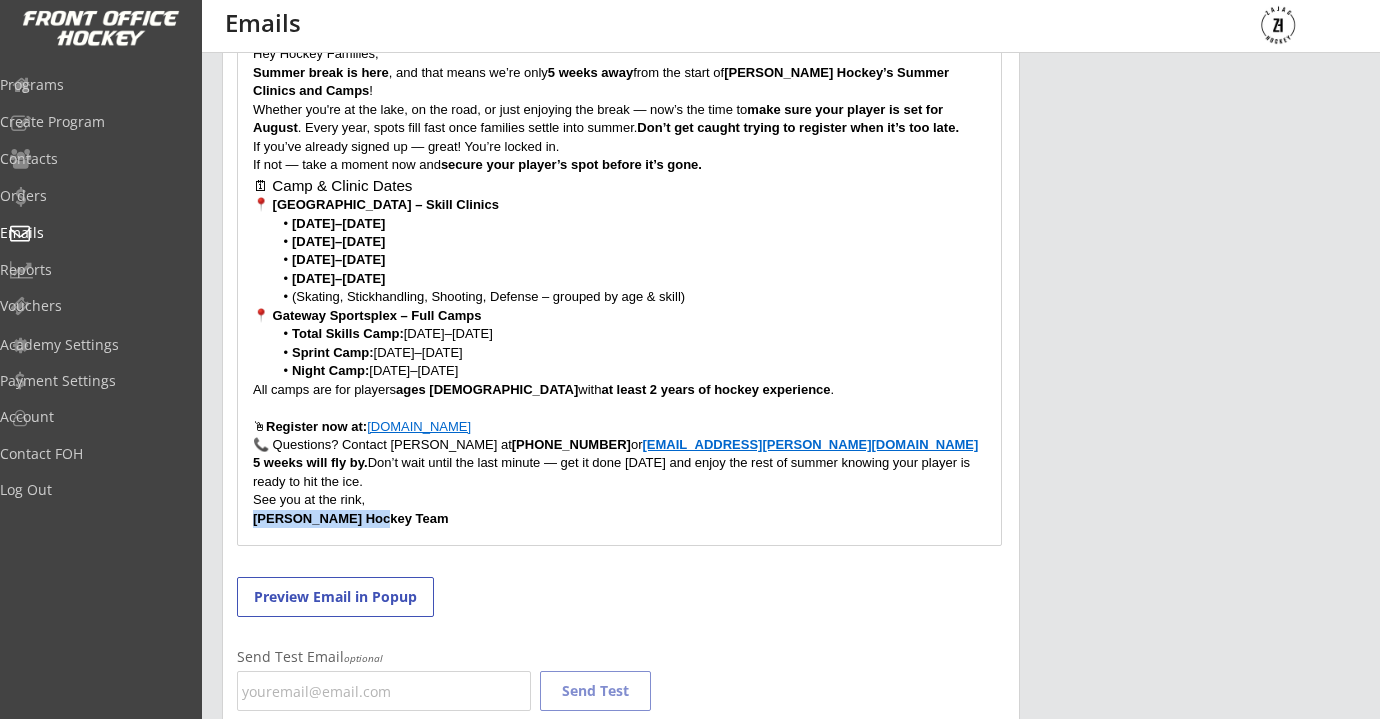 drag, startPoint x: 389, startPoint y: 523, endPoint x: 203, endPoint y: 515, distance: 186.17197 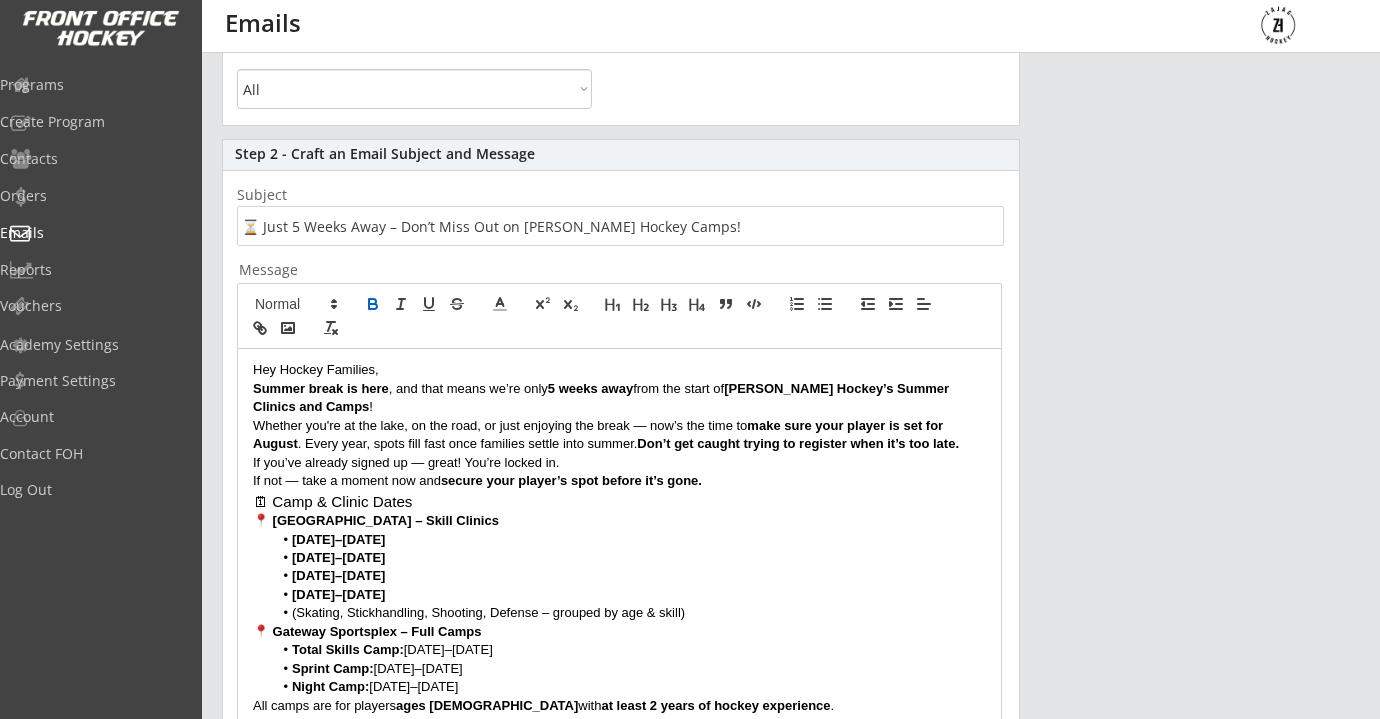 scroll, scrollTop: 137, scrollLeft: 0, axis: vertical 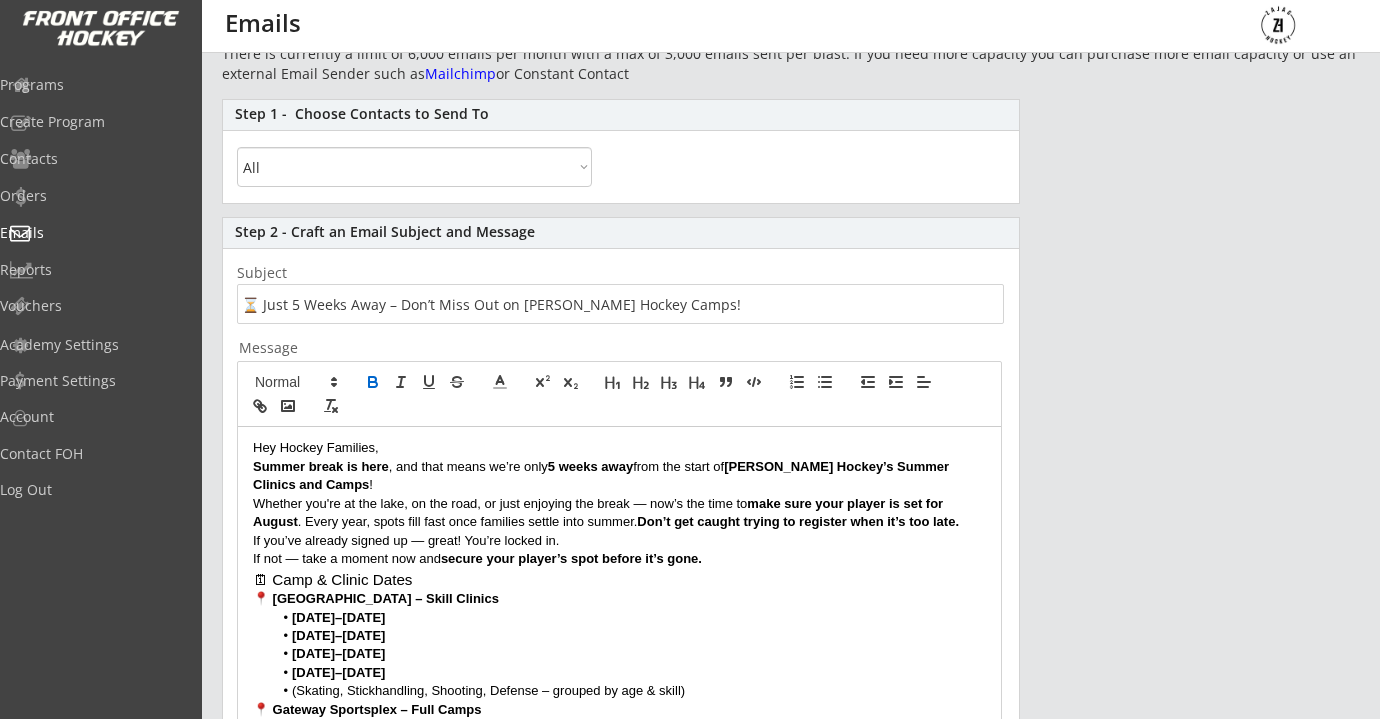 click at bounding box center [619, 394] 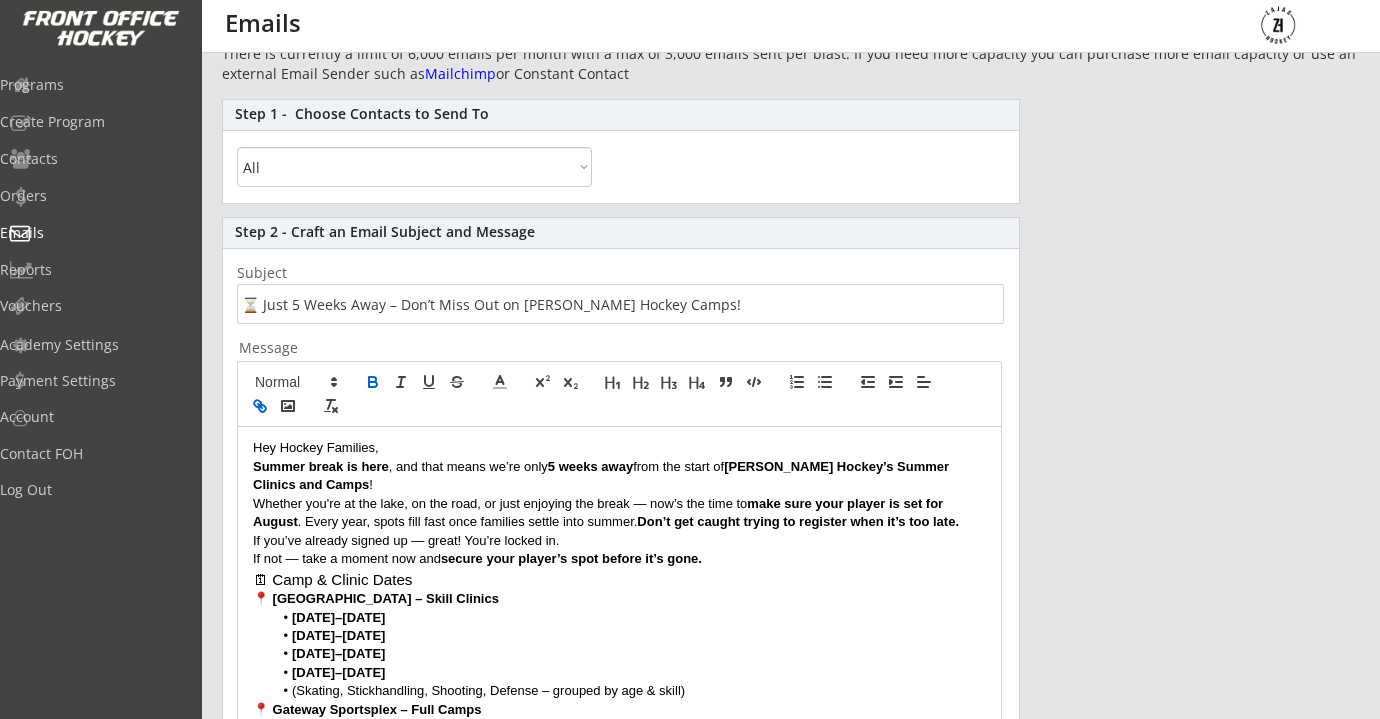click 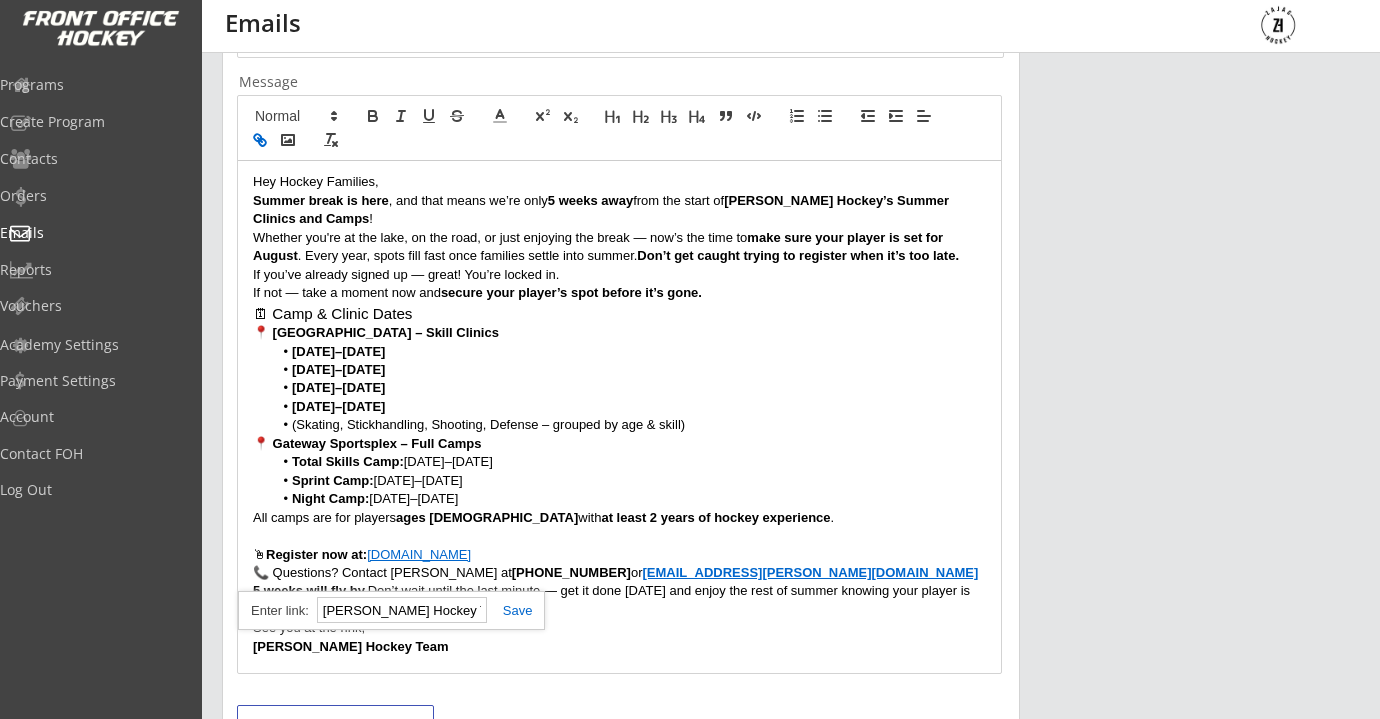 scroll, scrollTop: 474, scrollLeft: 0, axis: vertical 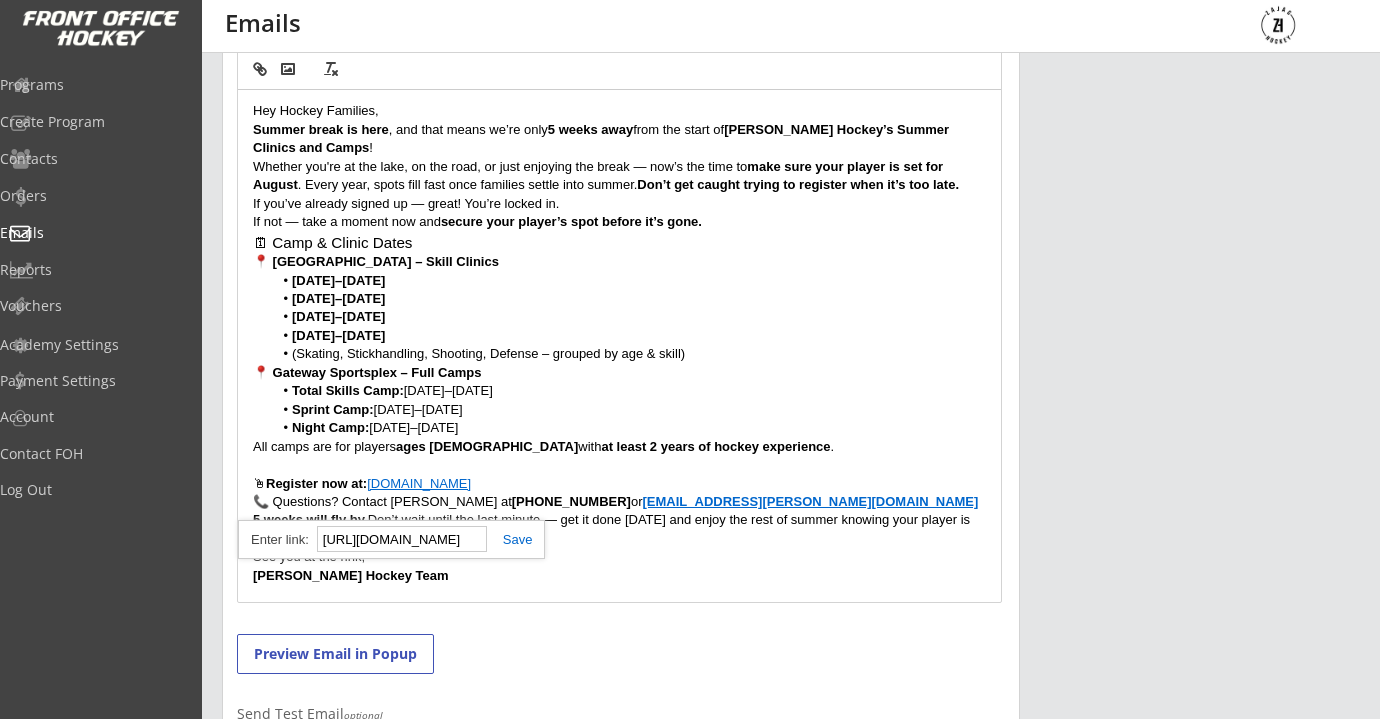 type on "http://www.zajachockey.com" 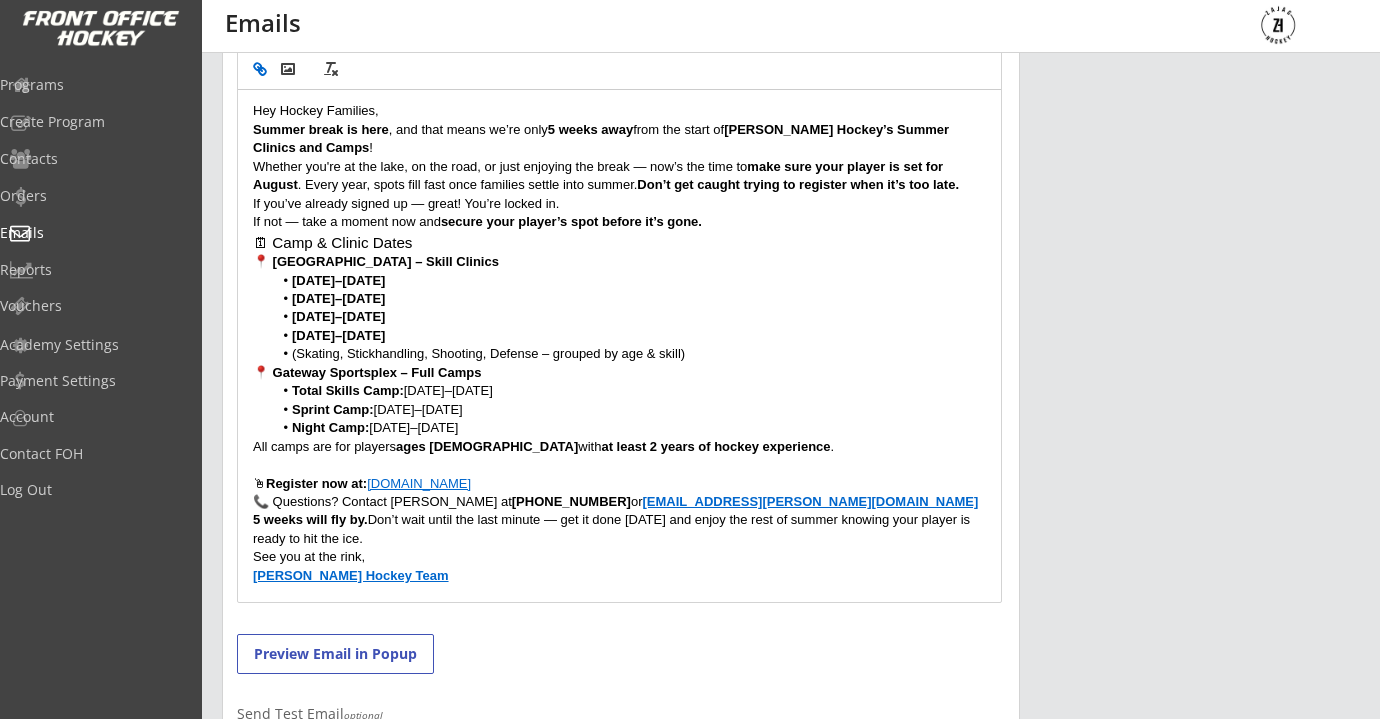 click on "Hey Hockey Families, Summer break is here , and that means we’re only  5 weeks away  from the start of  Zajac Hockey’s Summer Clinics and Camps ! Whether you're at the lake, on the road, or just enjoying the break — now’s the time to  make sure your player is set for August . Every year, spots fill fast once families settle into summer.  Don’t get caught trying to register when it’s too late. If you’ve already signed up — great! You’re locked in.  If not — take a moment now and  secure your player’s spot before it’s gone. 🗓 Camp & Clinic Dates 📍 Seven Oaks Arena – Skill Clinics August 11–12 August 13–14 August 18–19 August 20–21 (Skating, Stickhandling, Shooting, Defense – grouped by age & skill) 📍 Gateway Sportsplex – Full Camps Total Skills Camp:  Aug 25–28 Sprint Camp:  Aug 25–28 Night Camp:  Sept 1–5 All camps are for players  ages 8–15  with  at least 2 years of hockey experience . 🖱  Register now at: www.zajachockey.com 204-781-7347  or" at bounding box center [619, 346] 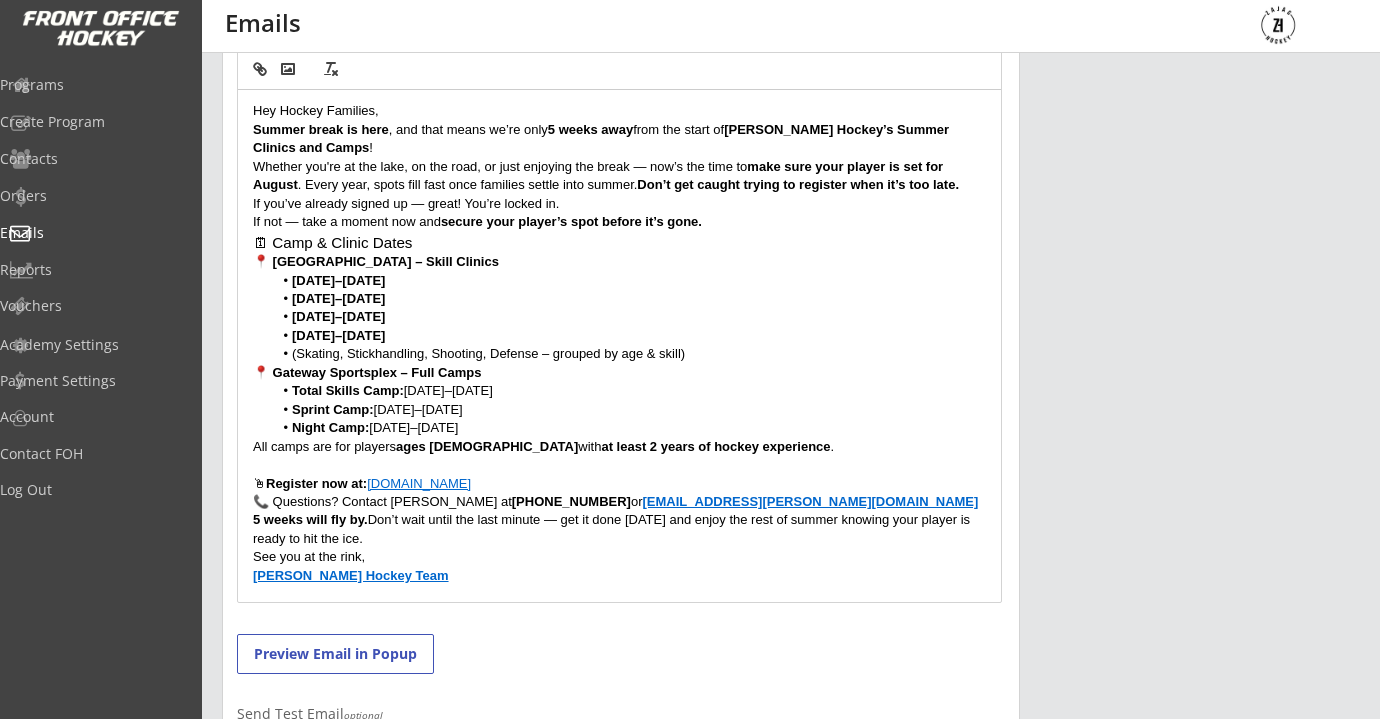 click on "Step 2 - Craft an Email Subject and Message Subject Message
Hey Hockey Families, Summer break is here , and that means we’re only  5 weeks away  from the start of  Zajac Hockey’s Summer Clinics and Camps ! Whether you're at the lake, on the road, or just enjoying the break — now’s the time to  make sure your player is set for August 🗓 Camp & Clinic Dates  with" at bounding box center (621, 386) 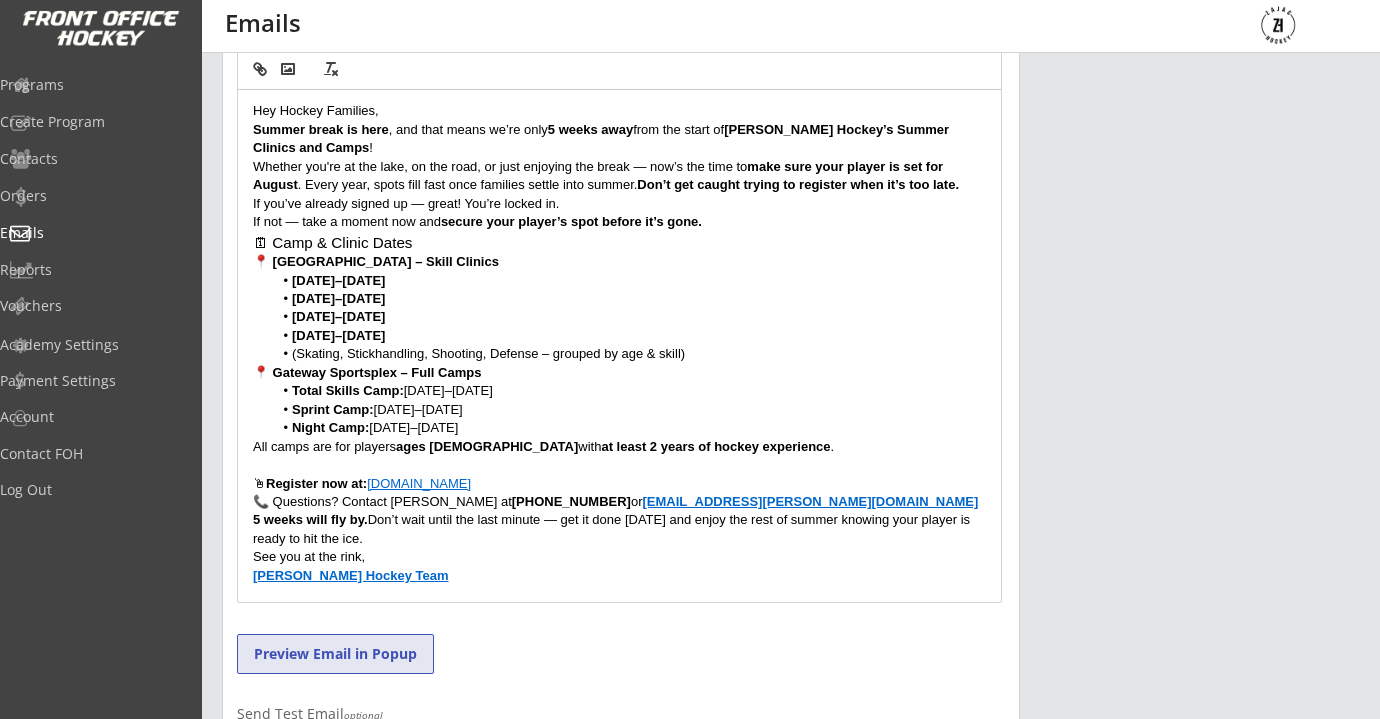 click on "Preview Email in Popup" at bounding box center [335, 654] 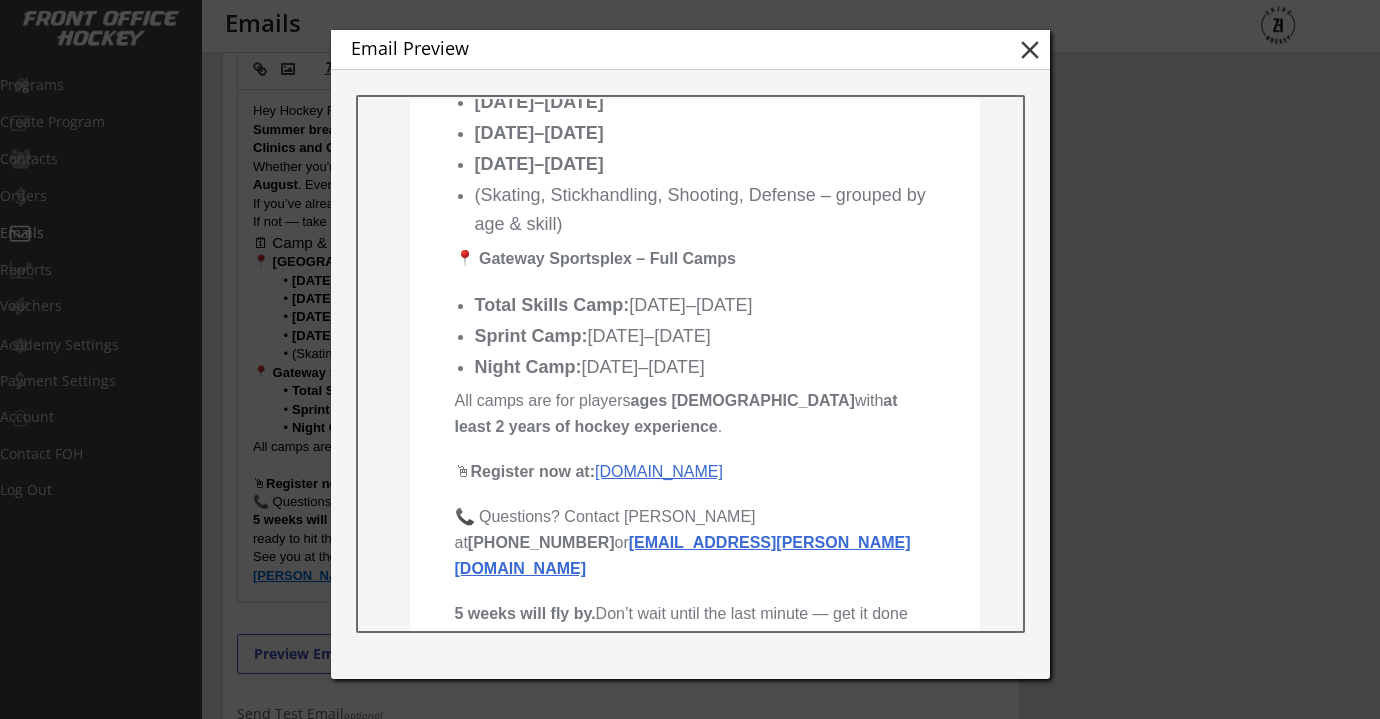 scroll, scrollTop: 989, scrollLeft: 0, axis: vertical 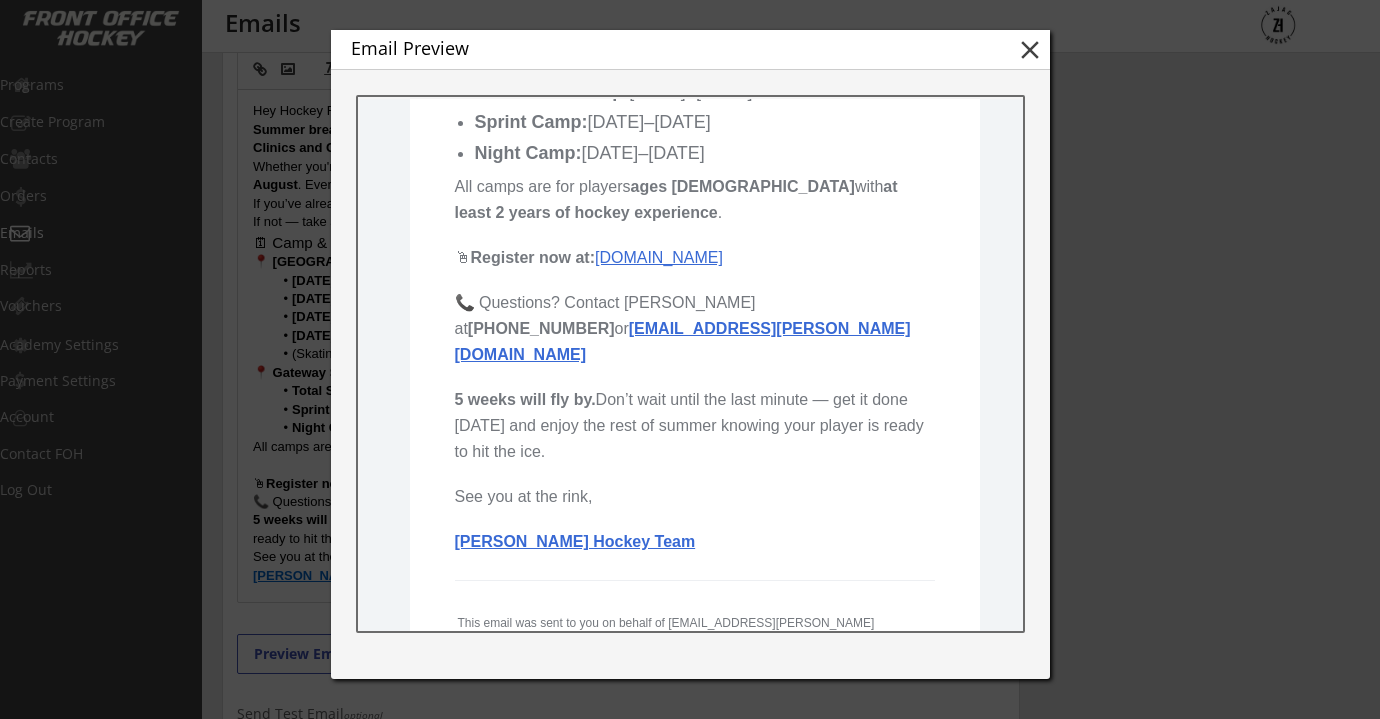 click on "www.zajachockey.com" at bounding box center [658, 257] 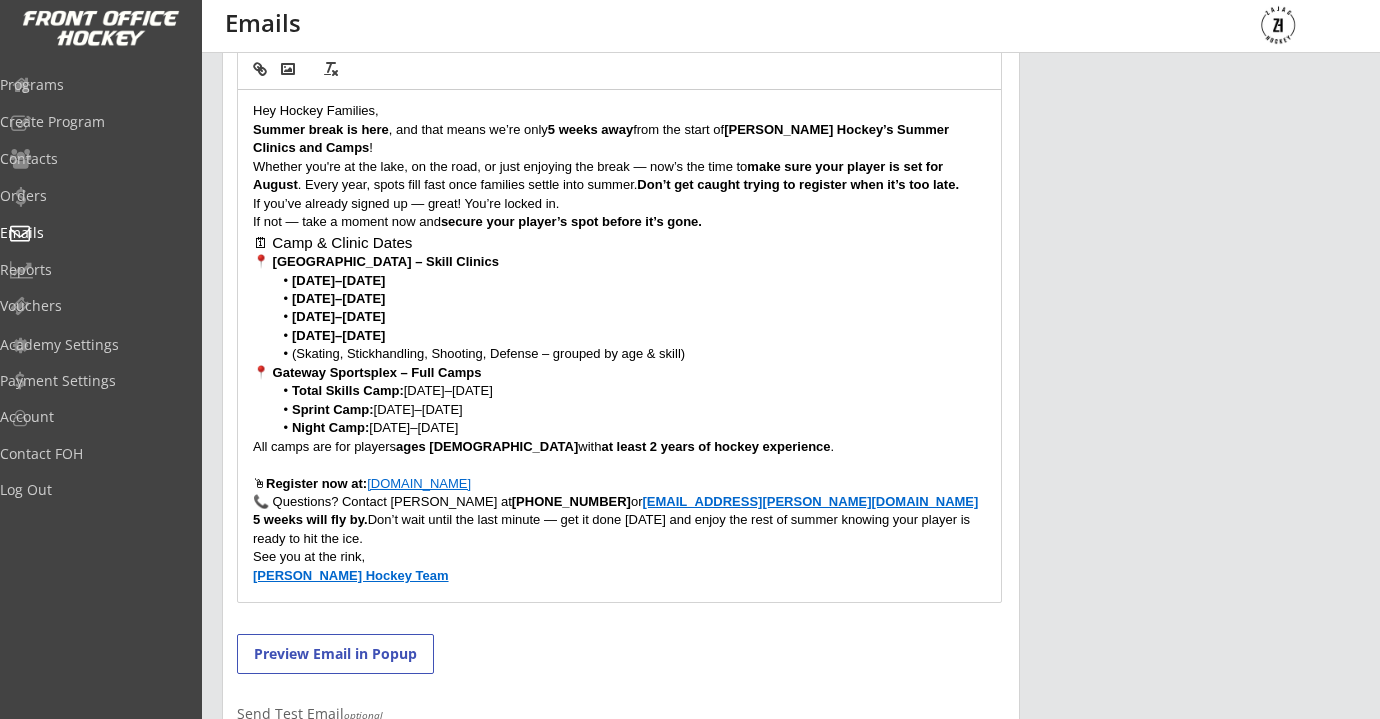 scroll, scrollTop: 659, scrollLeft: 0, axis: vertical 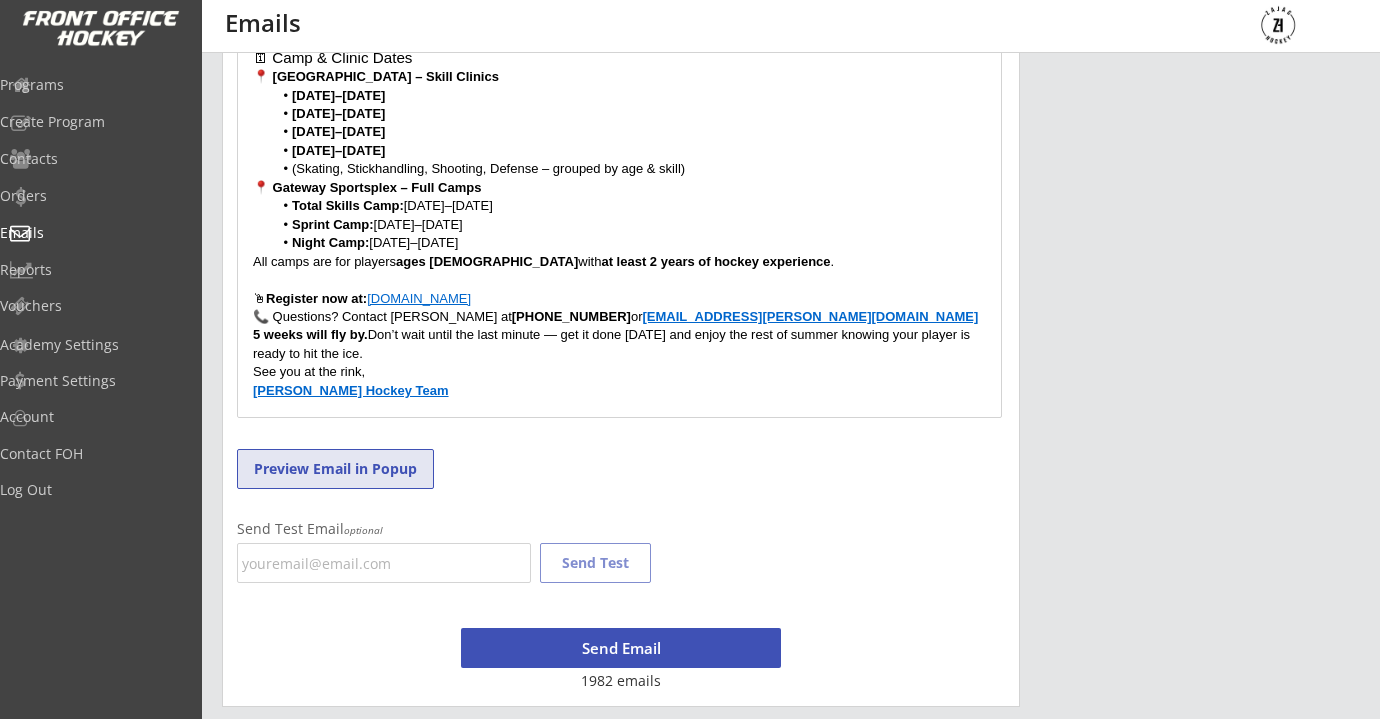 click on "Preview Email in Popup" at bounding box center [335, 469] 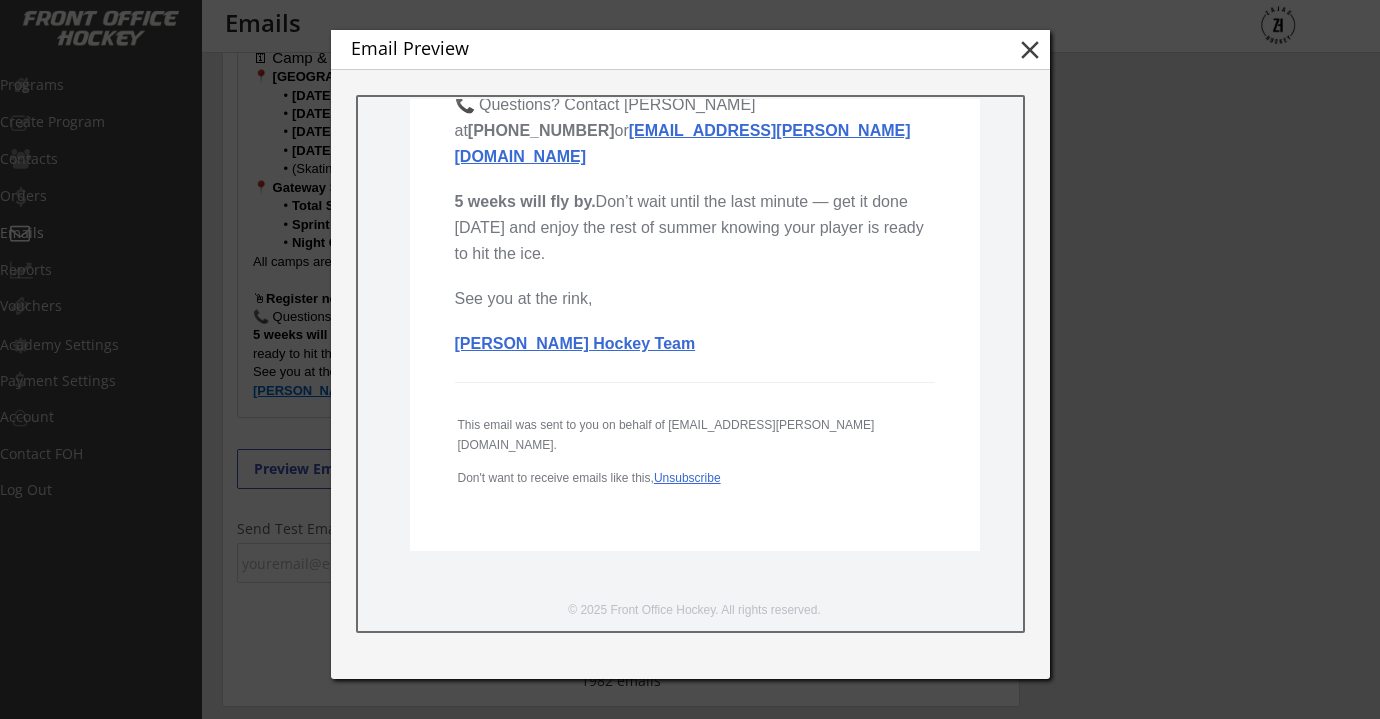 scroll, scrollTop: 1209, scrollLeft: 0, axis: vertical 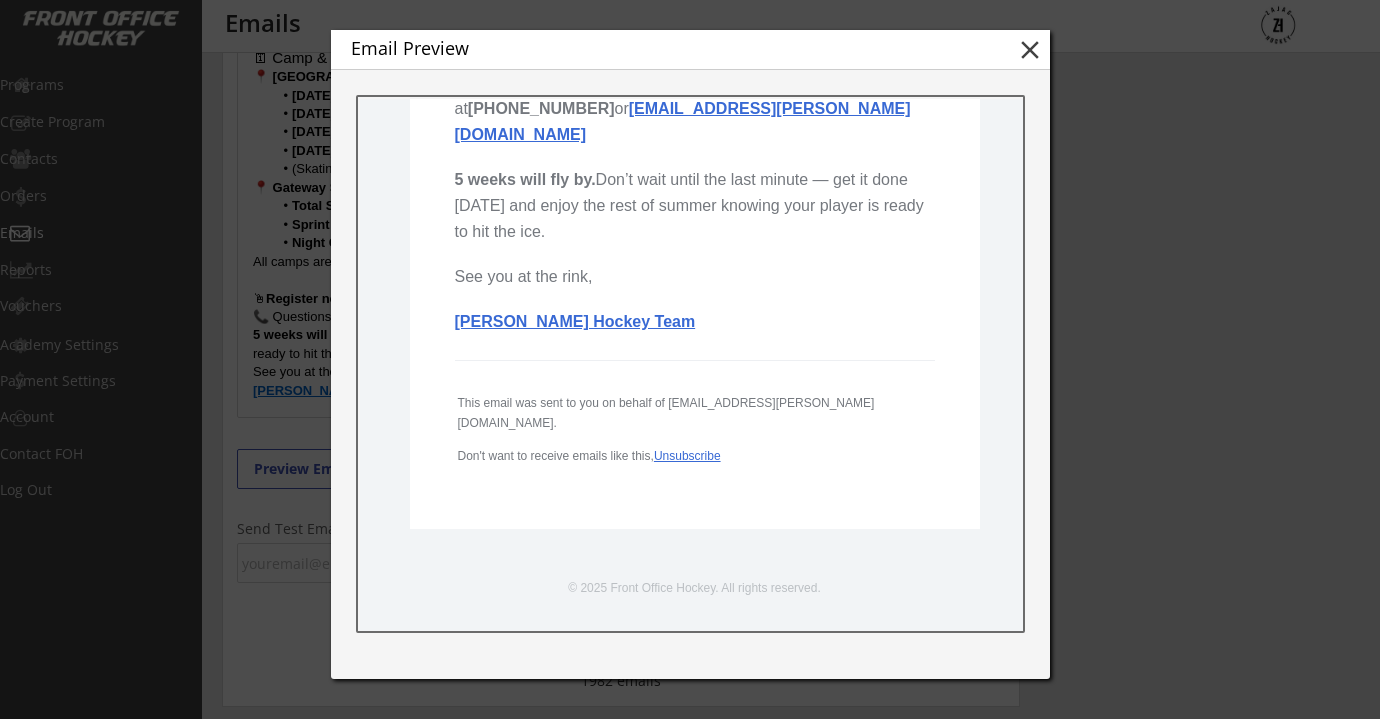click on "Zajac Hockey Team" at bounding box center (574, 321) 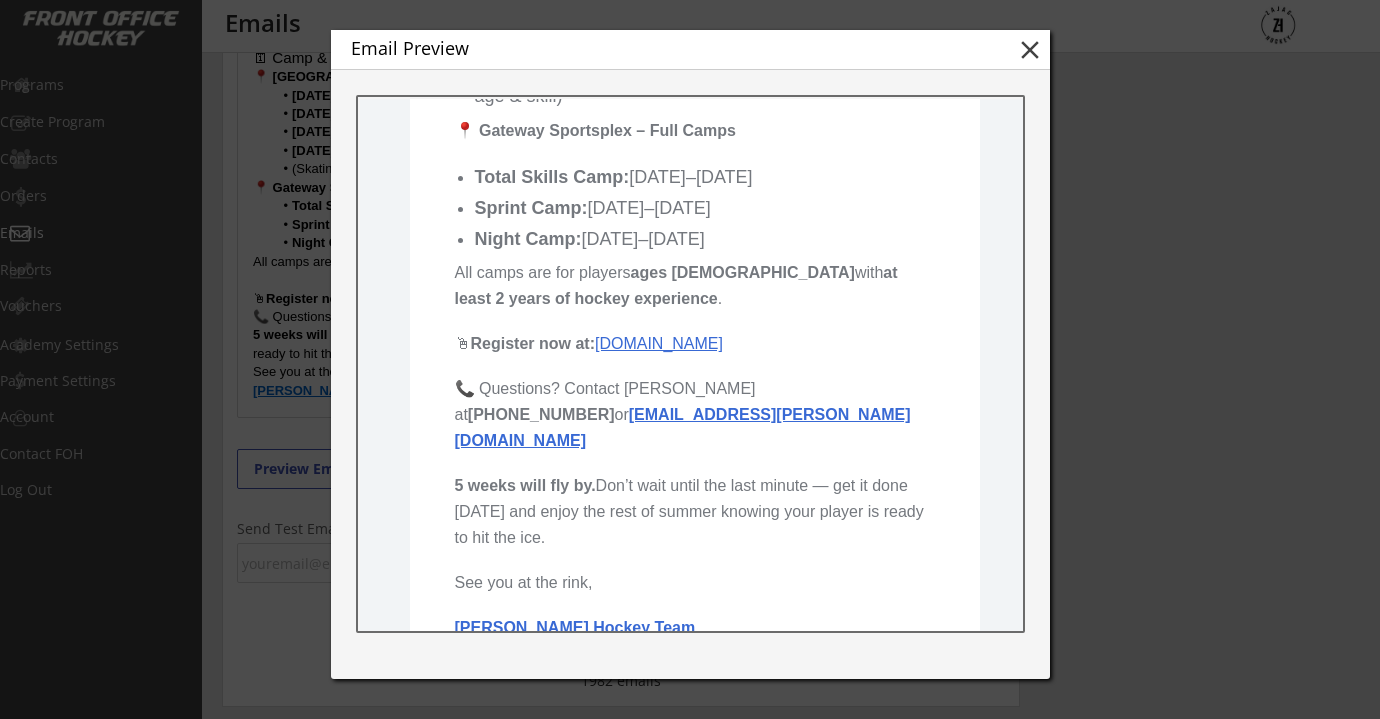 scroll, scrollTop: 717, scrollLeft: 0, axis: vertical 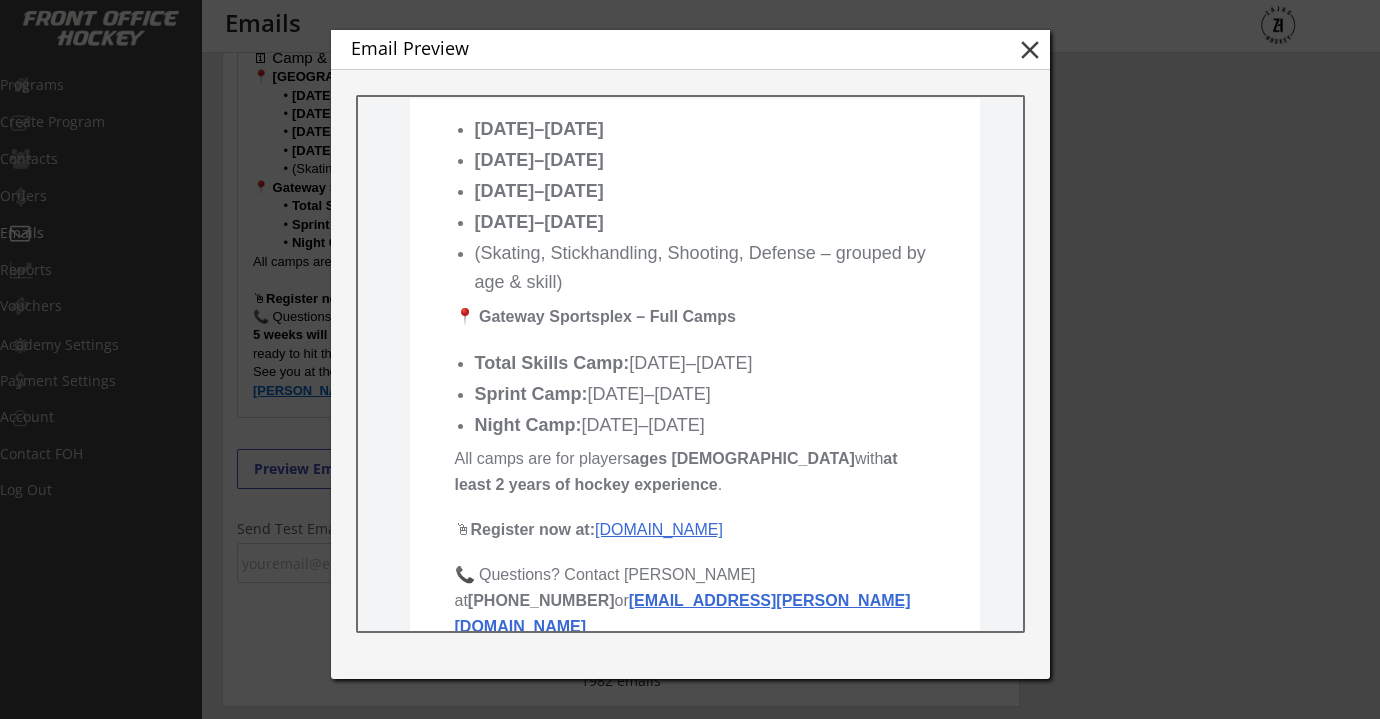 drag, startPoint x: 1053, startPoint y: 32, endPoint x: 1042, endPoint y: 39, distance: 13.038404 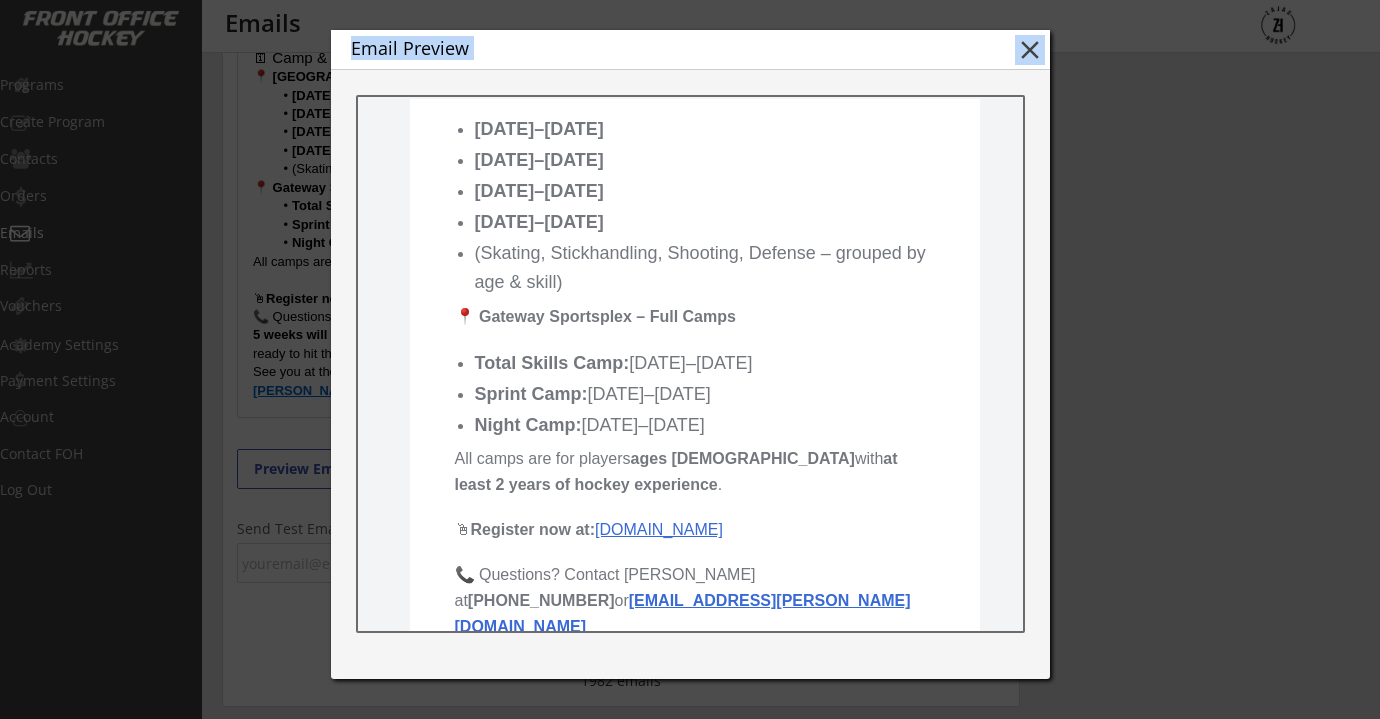 click on "close" at bounding box center [1030, 50] 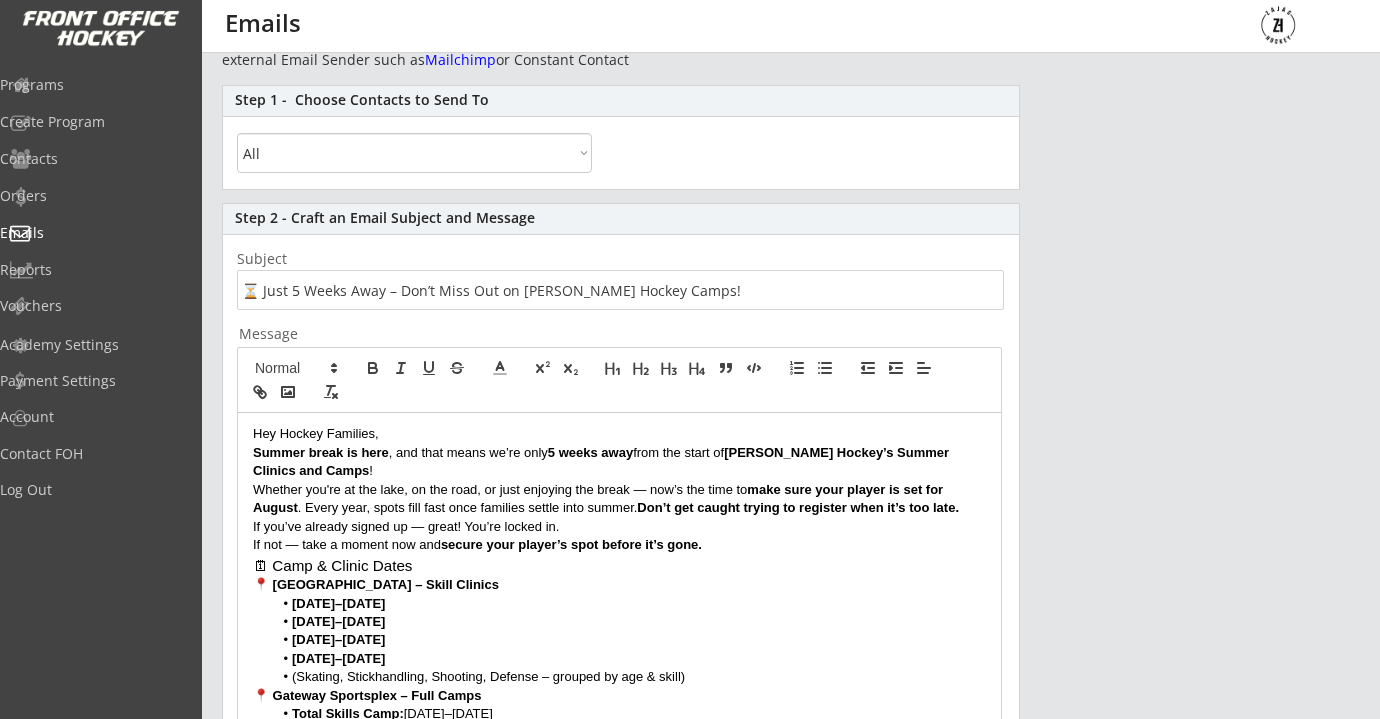 scroll, scrollTop: 659, scrollLeft: 0, axis: vertical 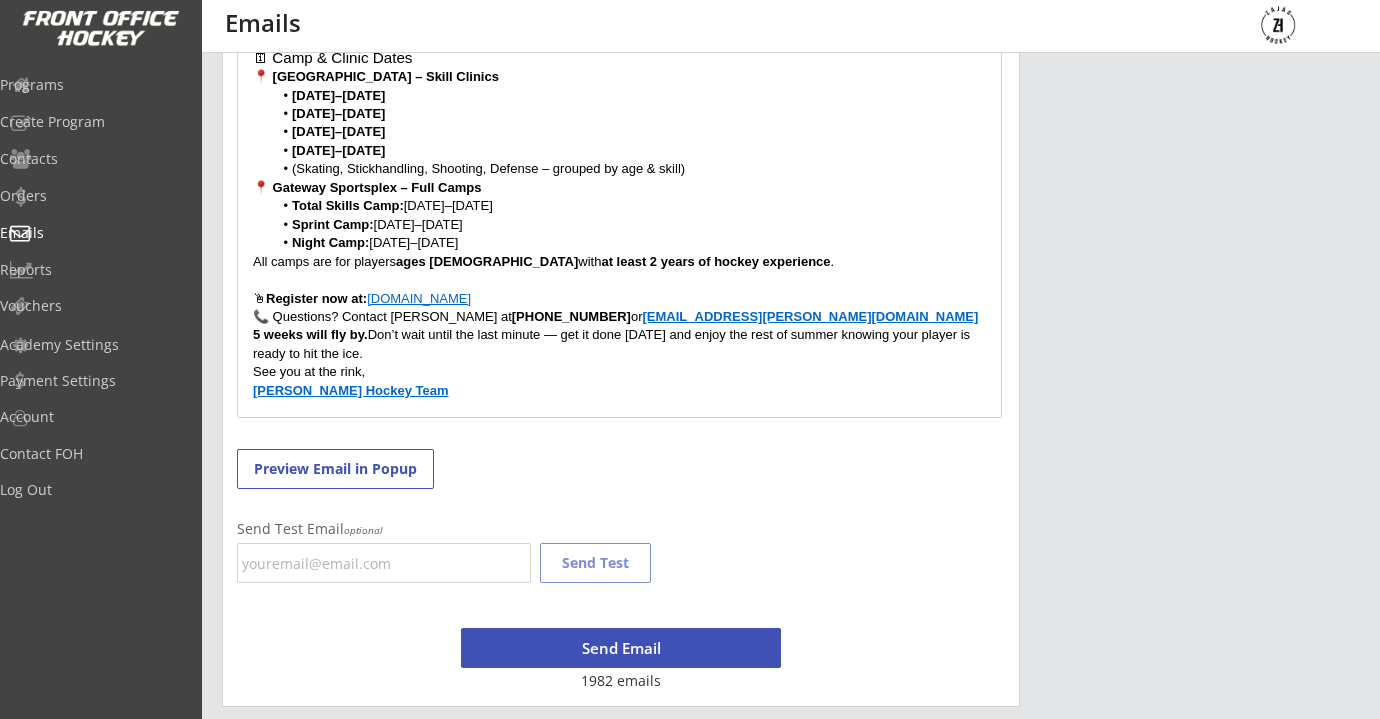 click on "Send Email" at bounding box center (621, 648) 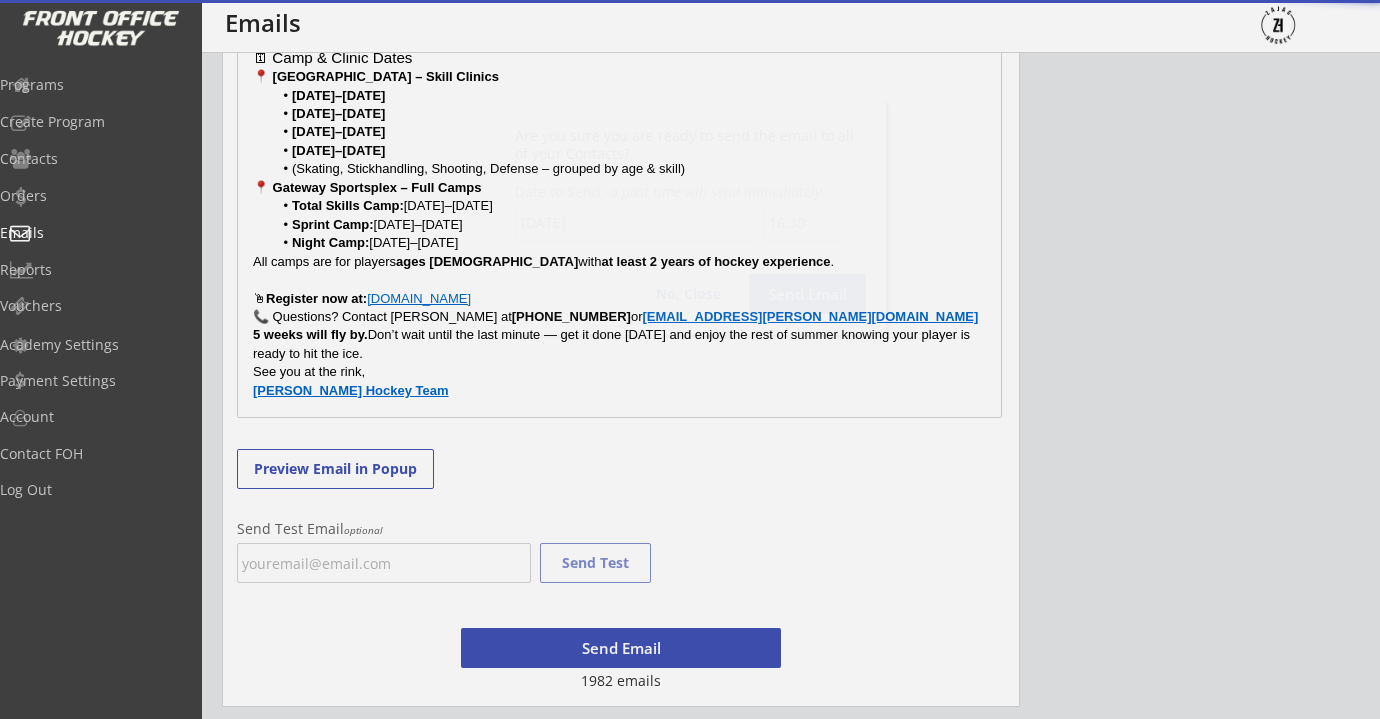 scroll, scrollTop: 1214, scrollLeft: 0, axis: vertical 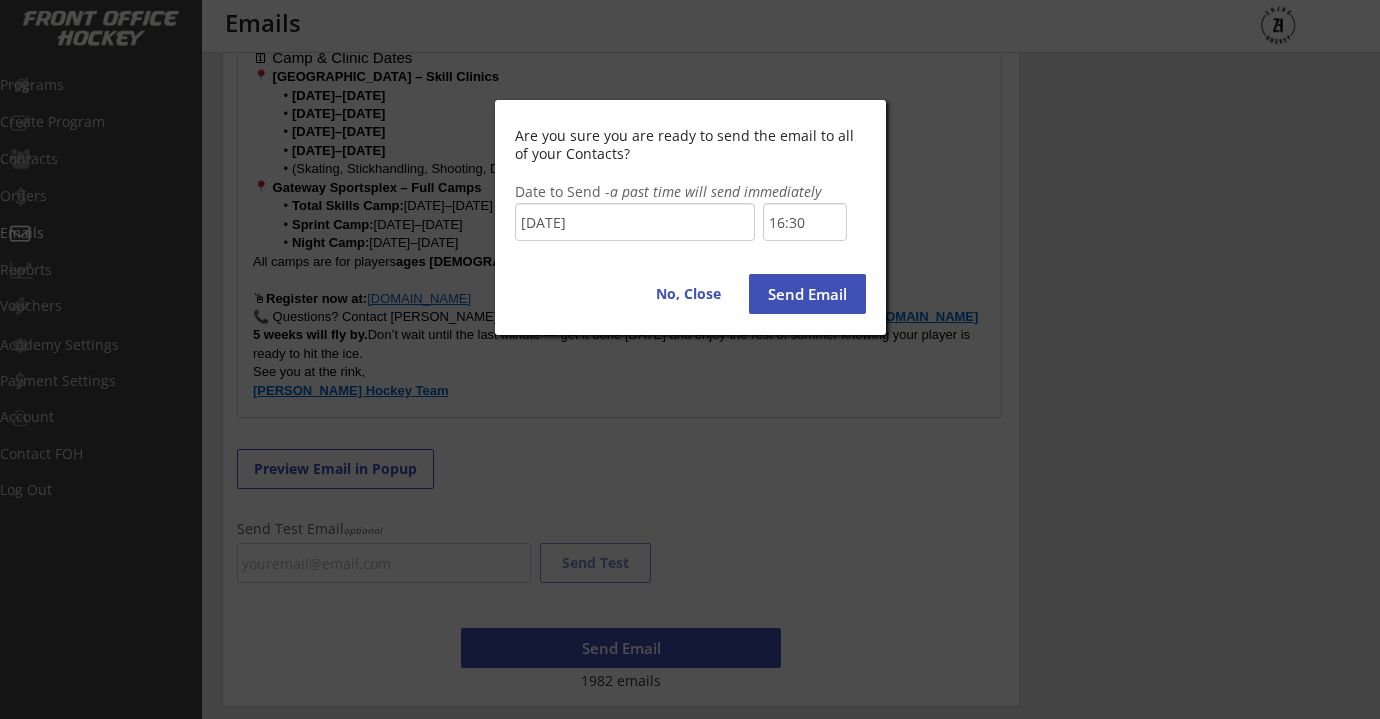 click on "Send Email" at bounding box center [807, 294] 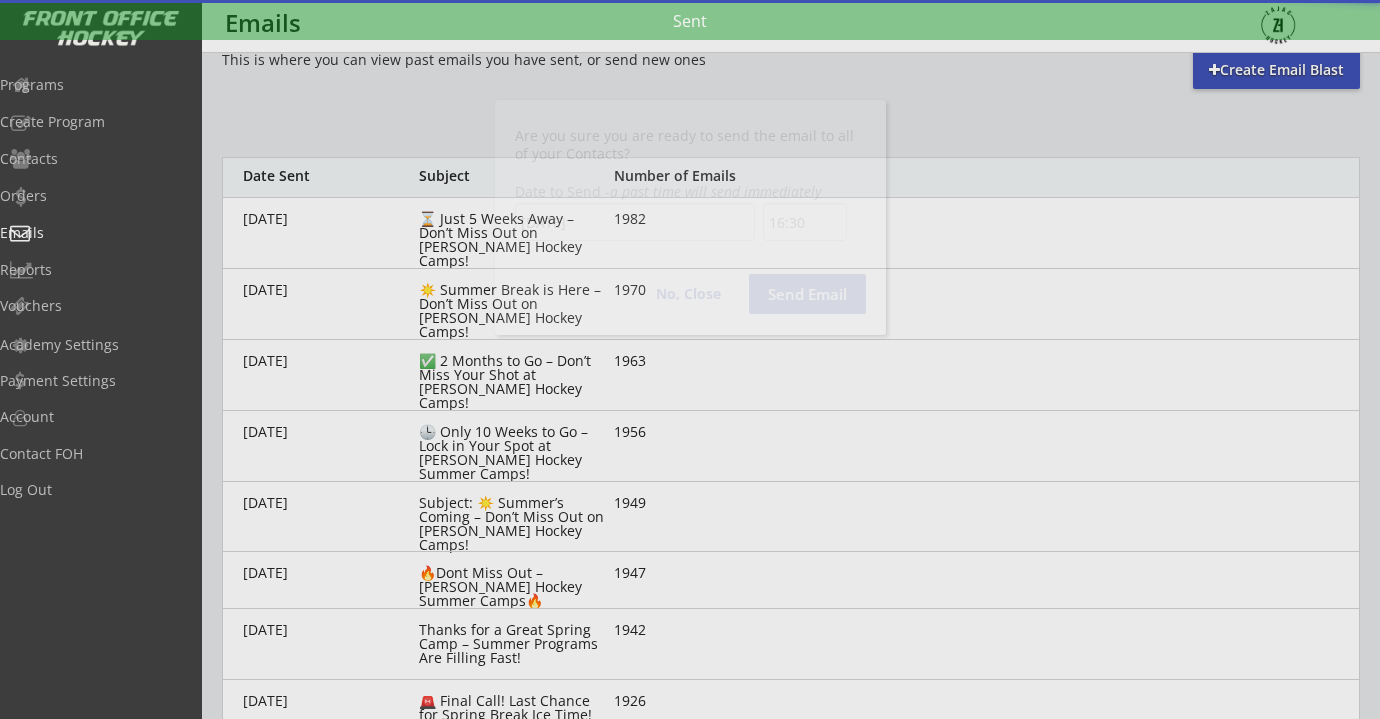 scroll, scrollTop: 0, scrollLeft: 0, axis: both 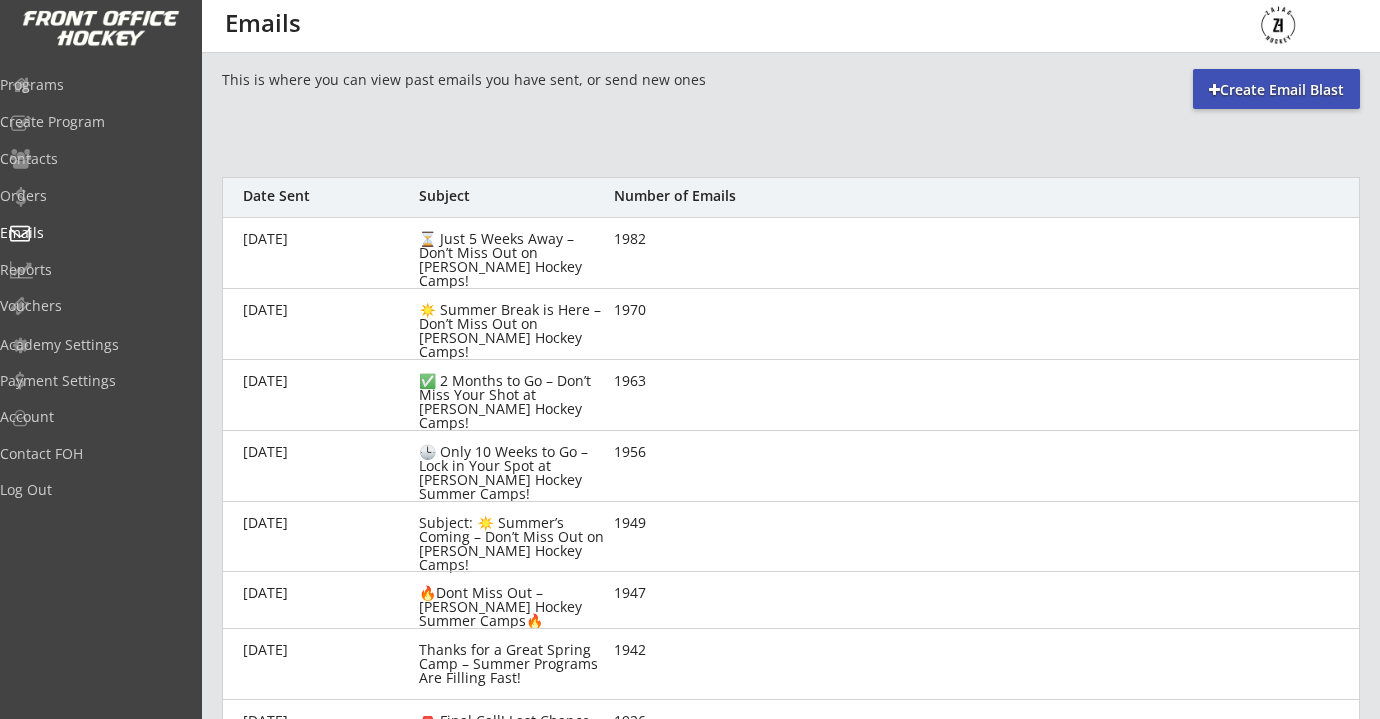 click on "⏳ Just 5 Weeks Away – Don’t Miss Out on Zajac Hockey Camps!" at bounding box center (513, 260) 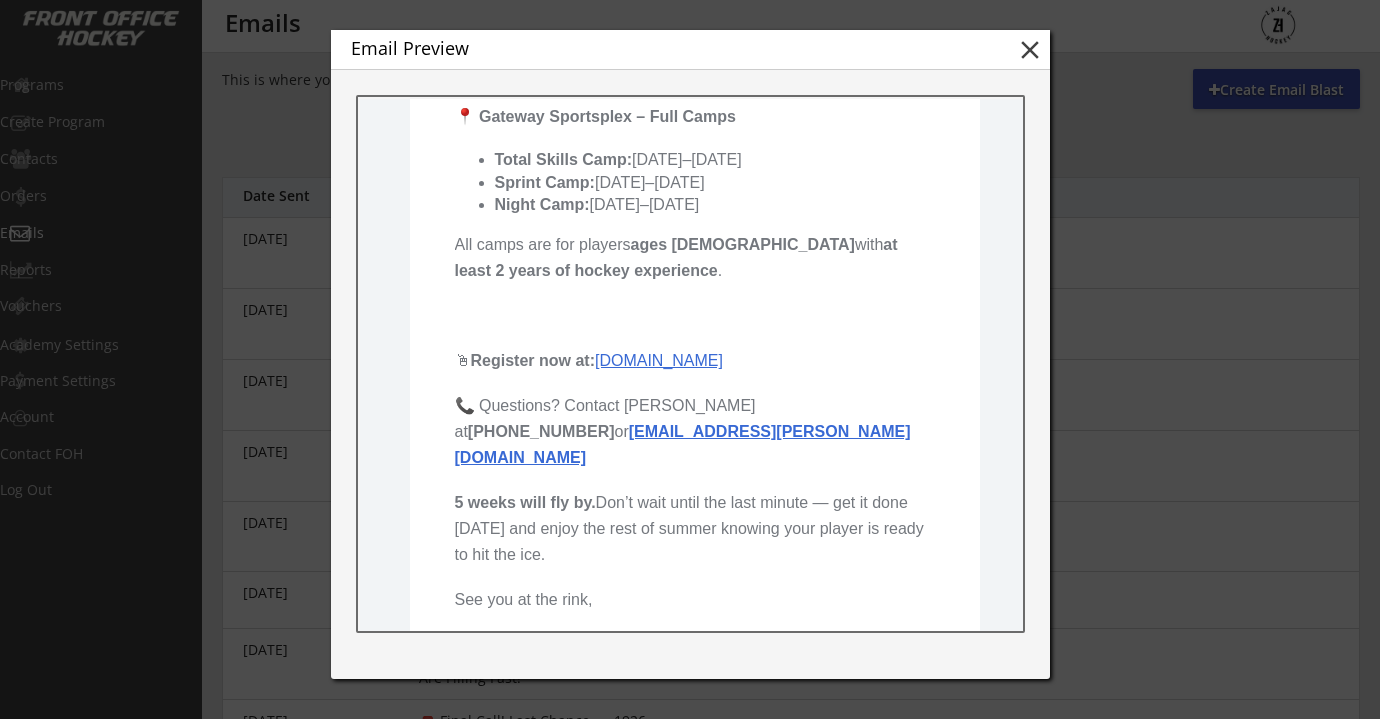 scroll, scrollTop: 1207, scrollLeft: 0, axis: vertical 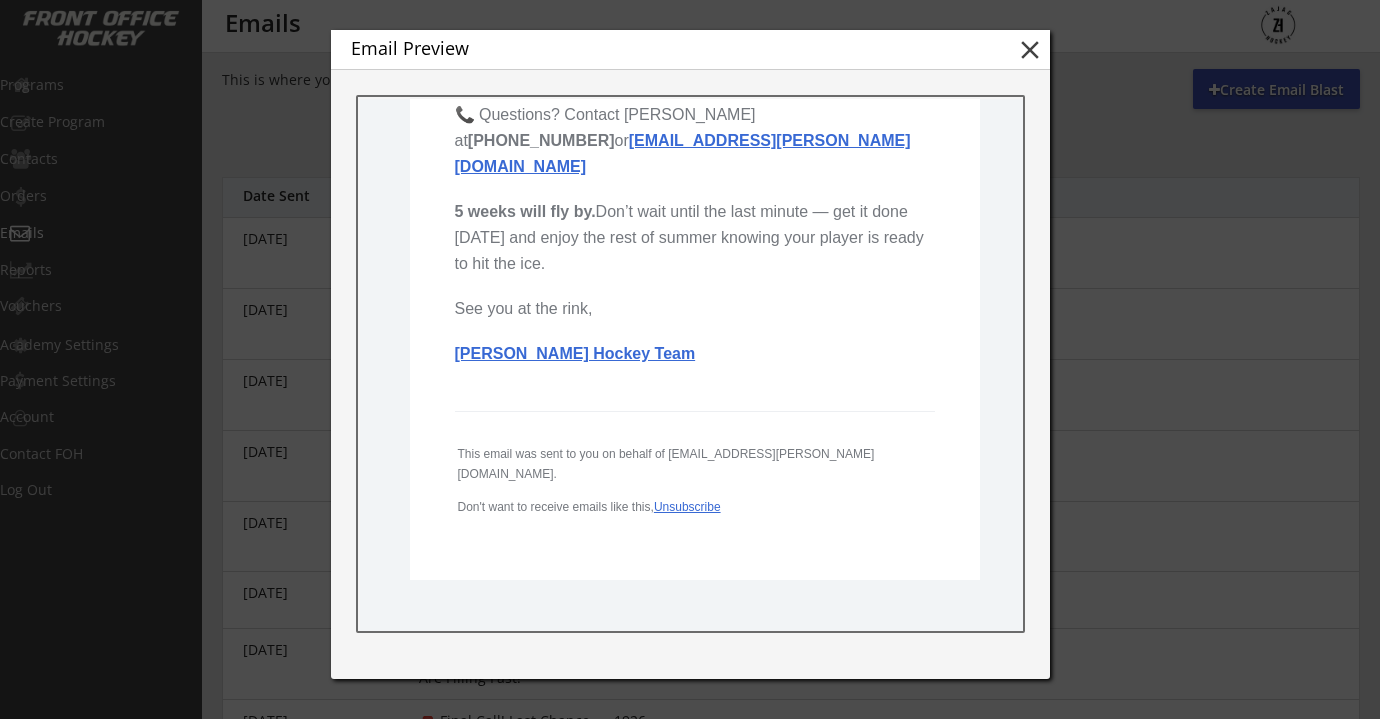 click on "Email Preview close" at bounding box center [690, 50] 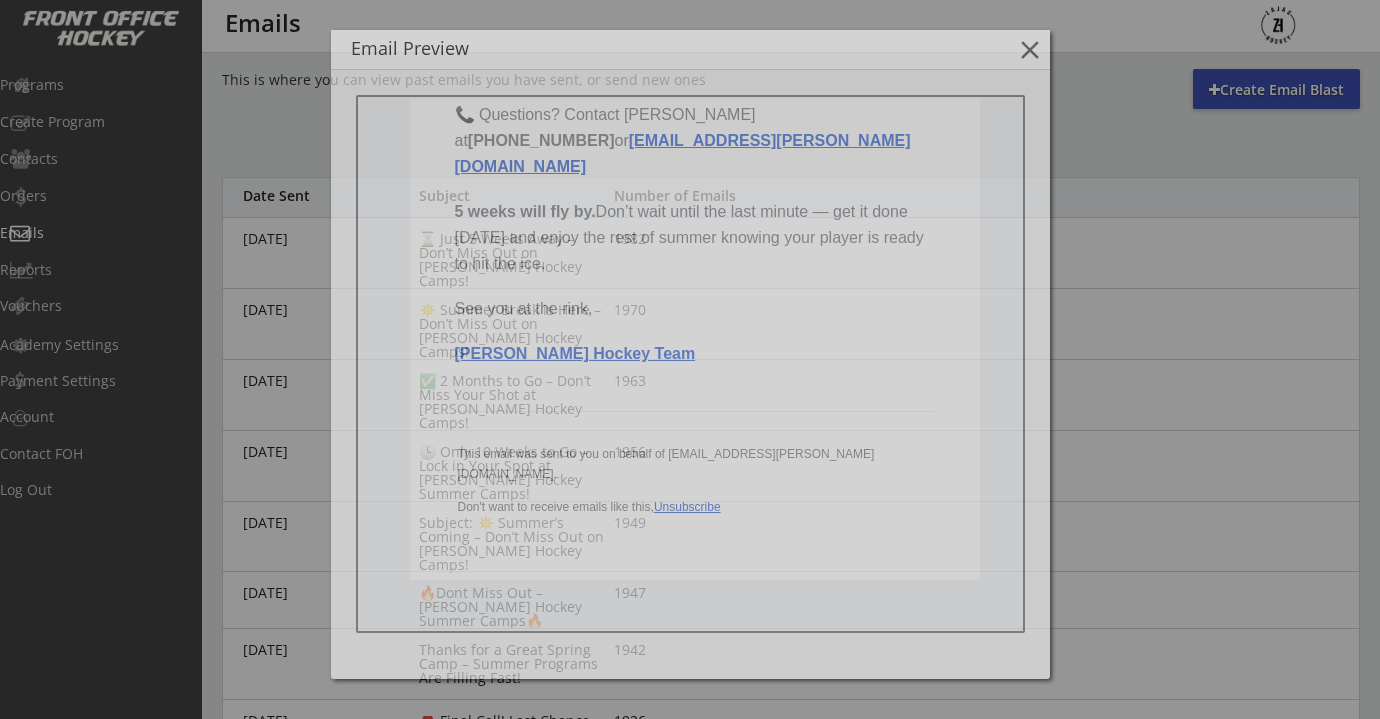 scroll, scrollTop: 0, scrollLeft: 0, axis: both 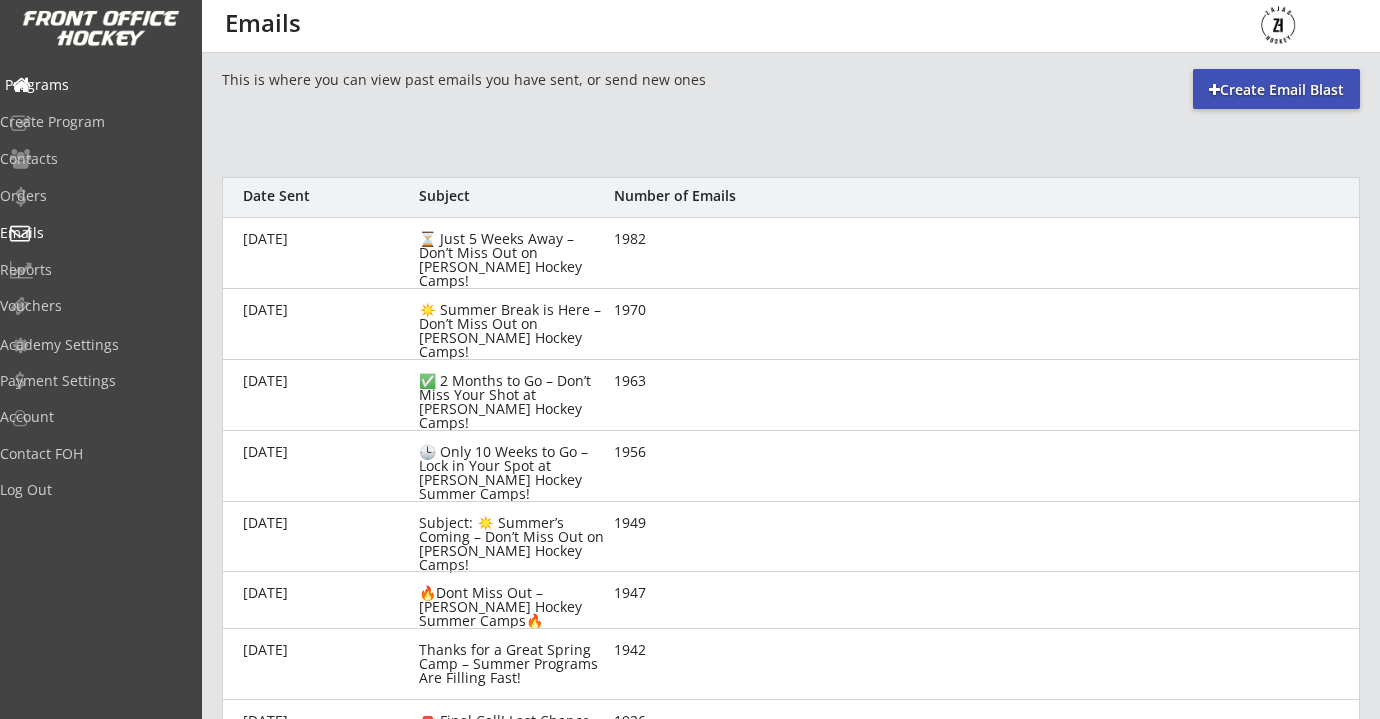 click on "Programs" at bounding box center (95, 85) 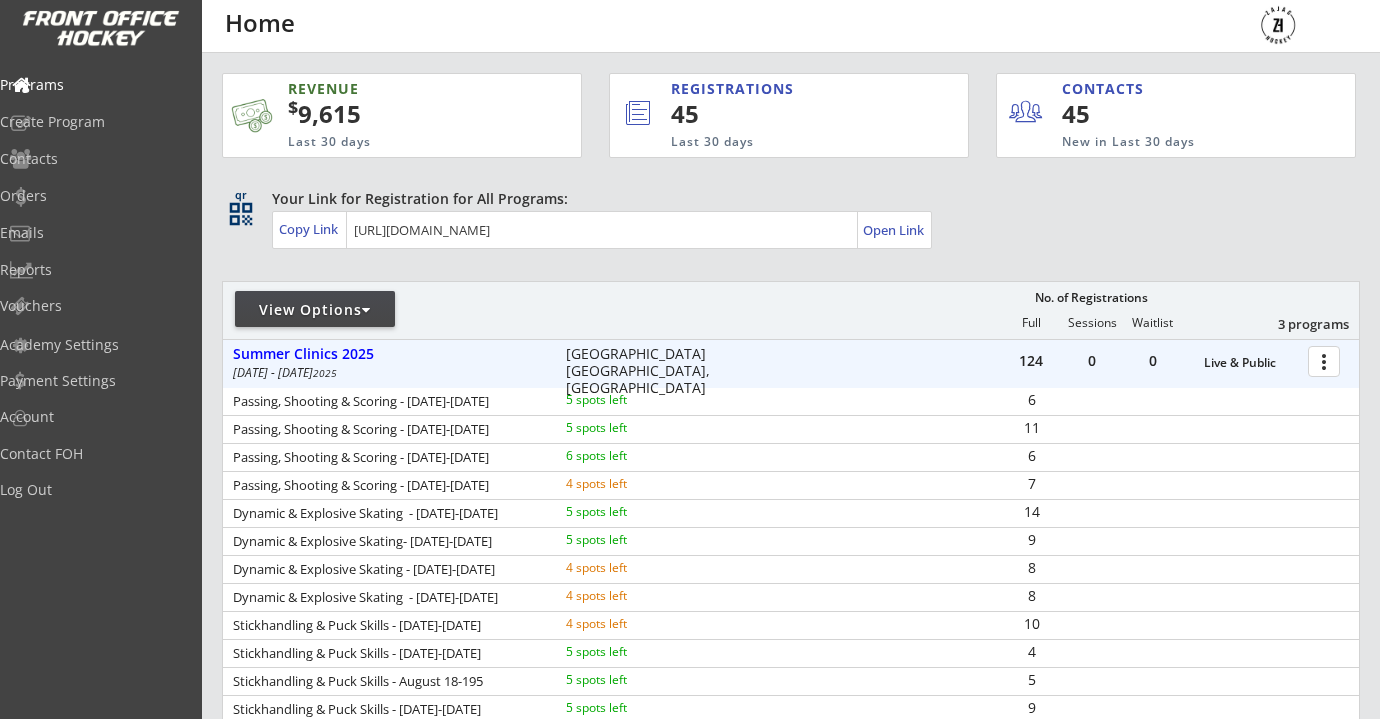 scroll, scrollTop: 470, scrollLeft: 0, axis: vertical 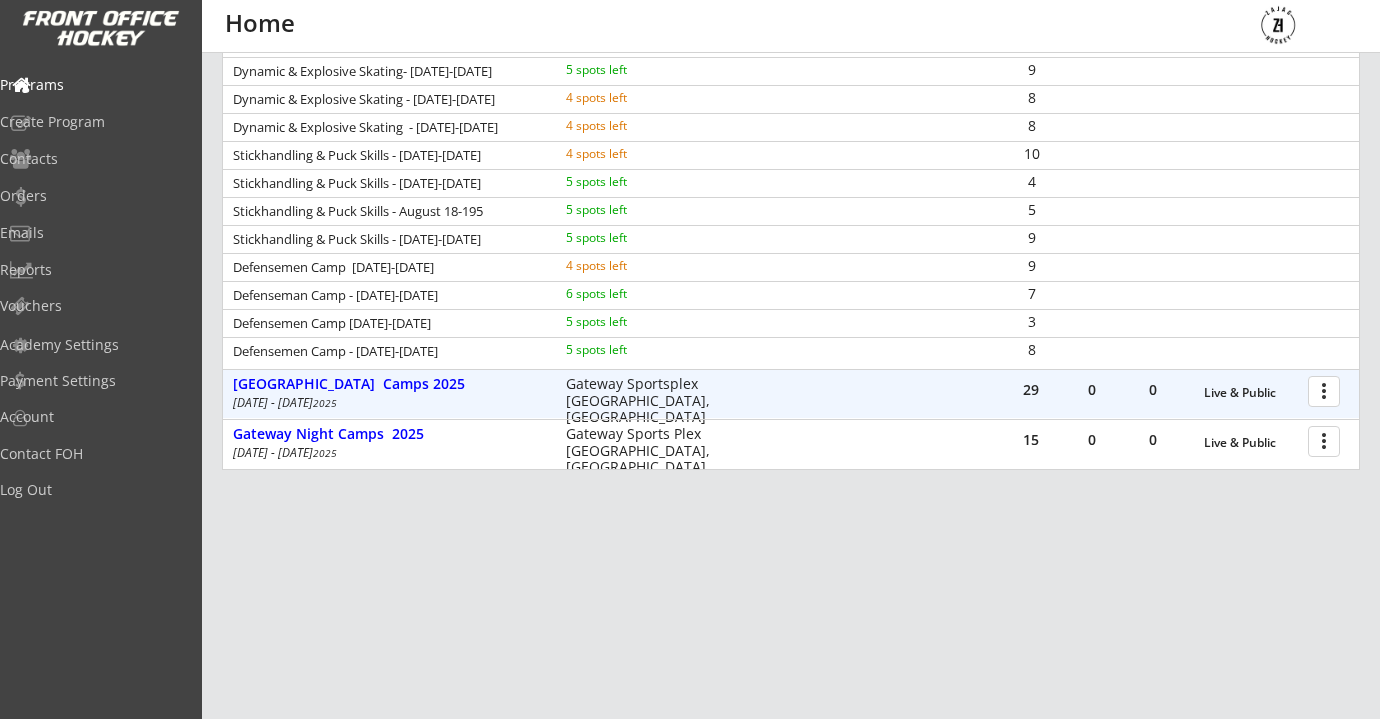 click at bounding box center [1327, 390] 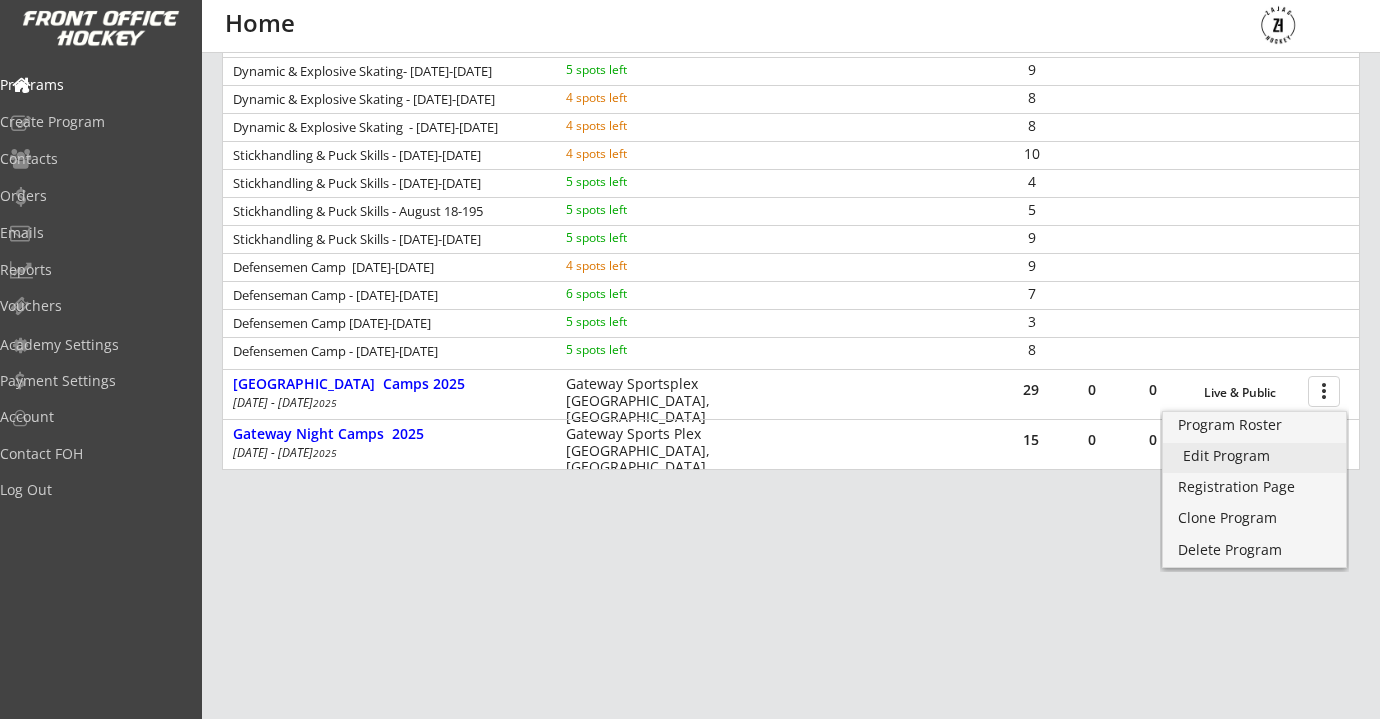 click on "Edit Program" at bounding box center [1254, 456] 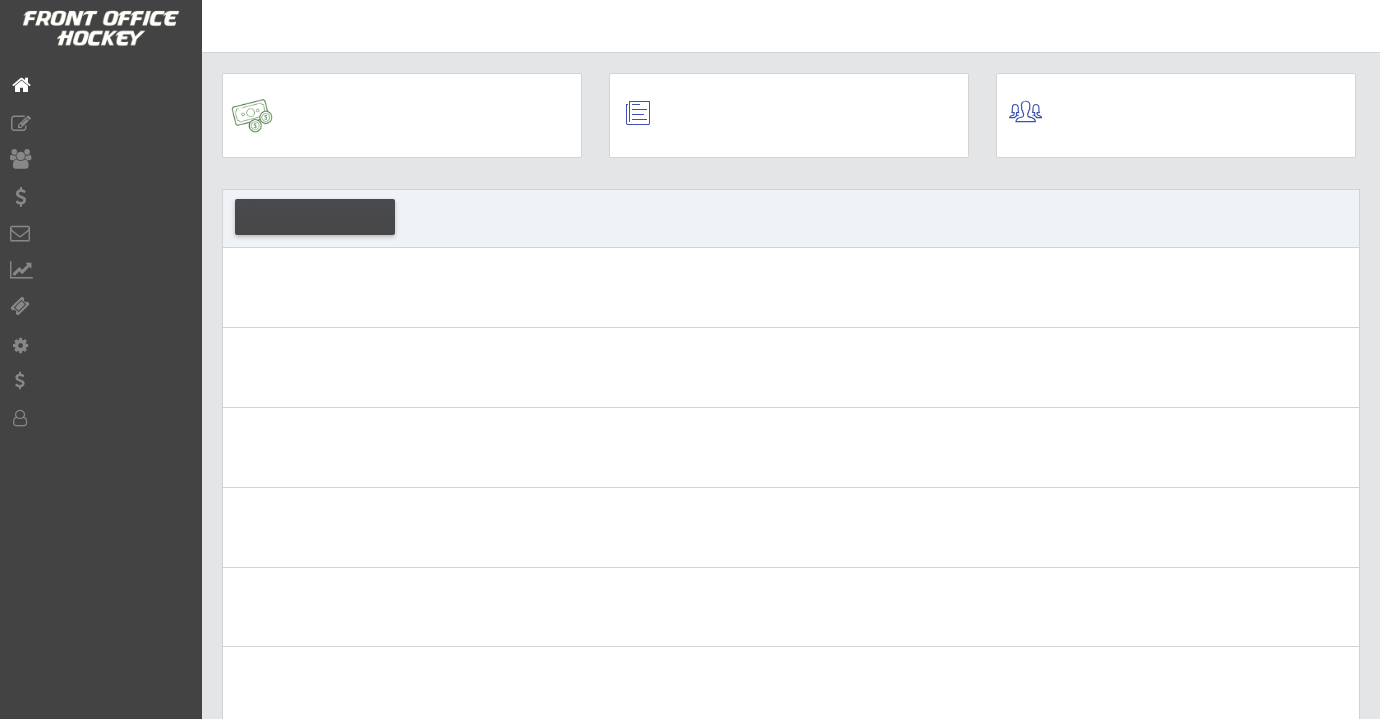 scroll, scrollTop: 0, scrollLeft: 0, axis: both 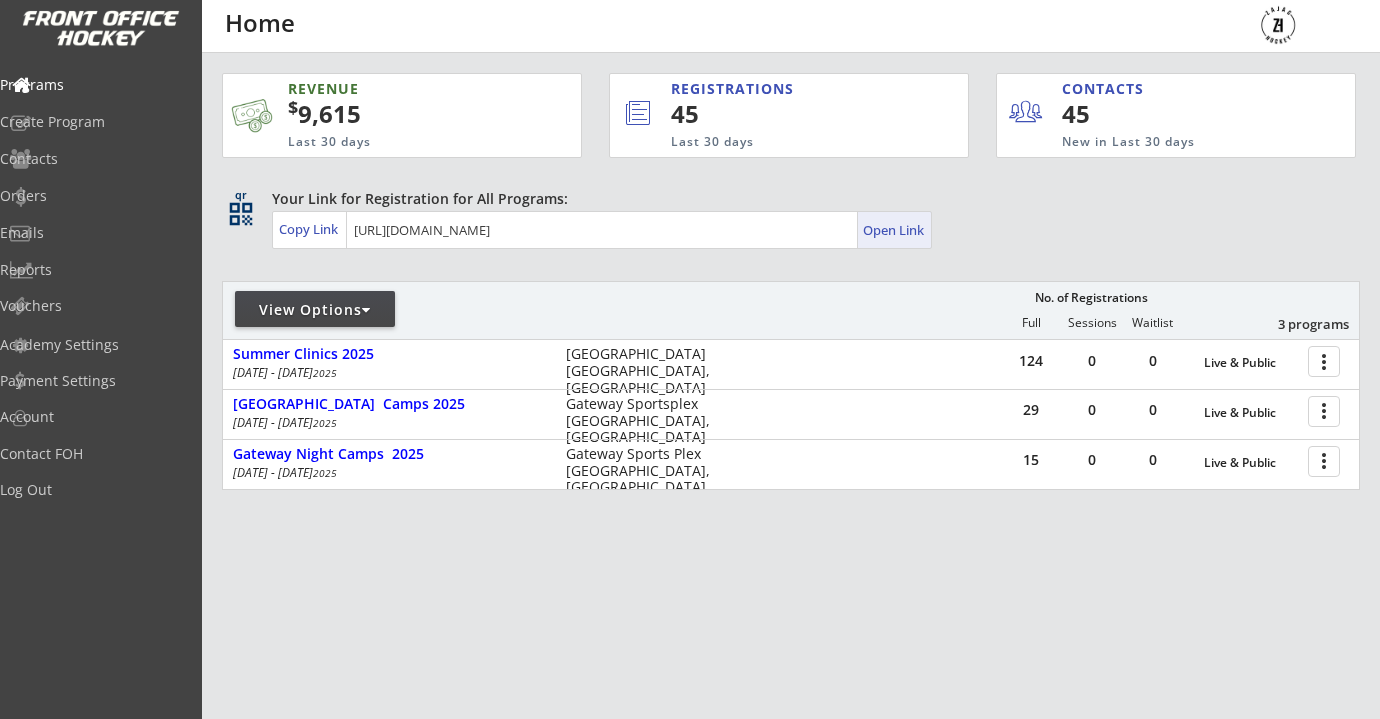 click on "Open Link" at bounding box center (894, 230) 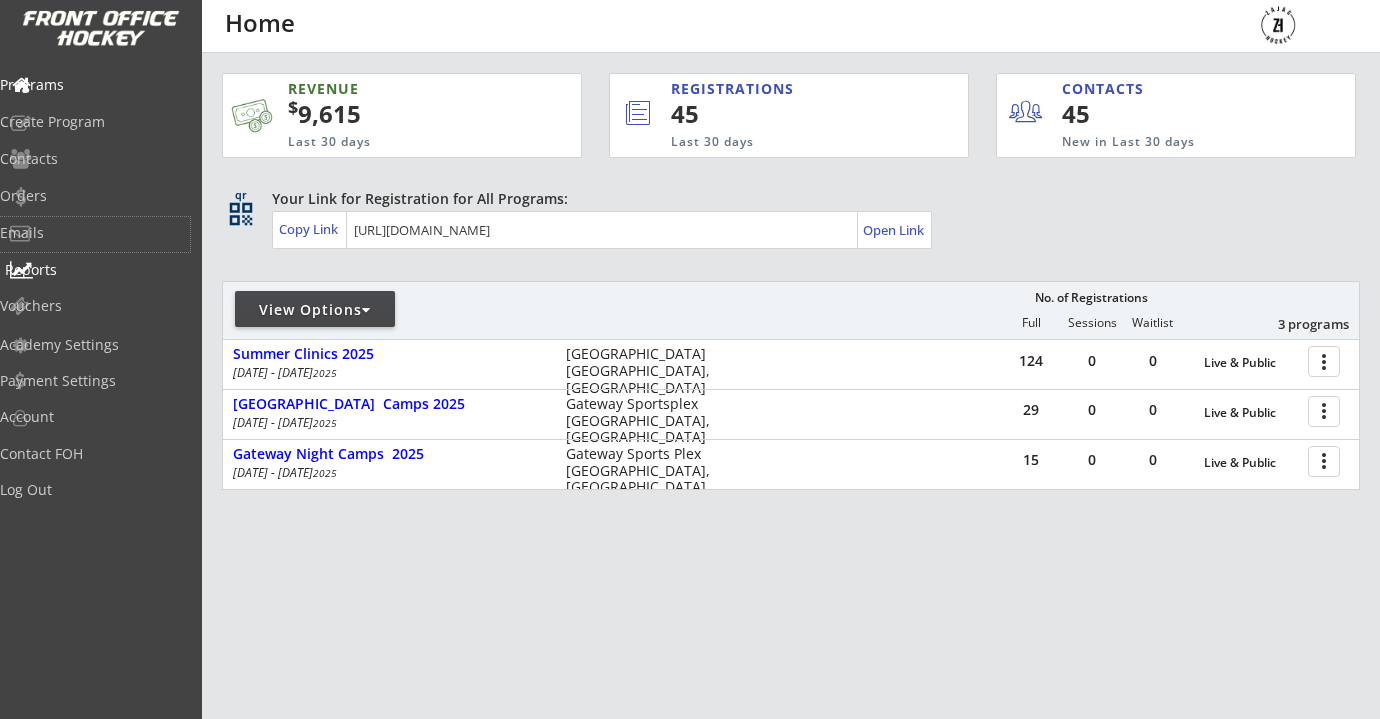 drag, startPoint x: 93, startPoint y: 238, endPoint x: 94, endPoint y: 284, distance: 46.010868 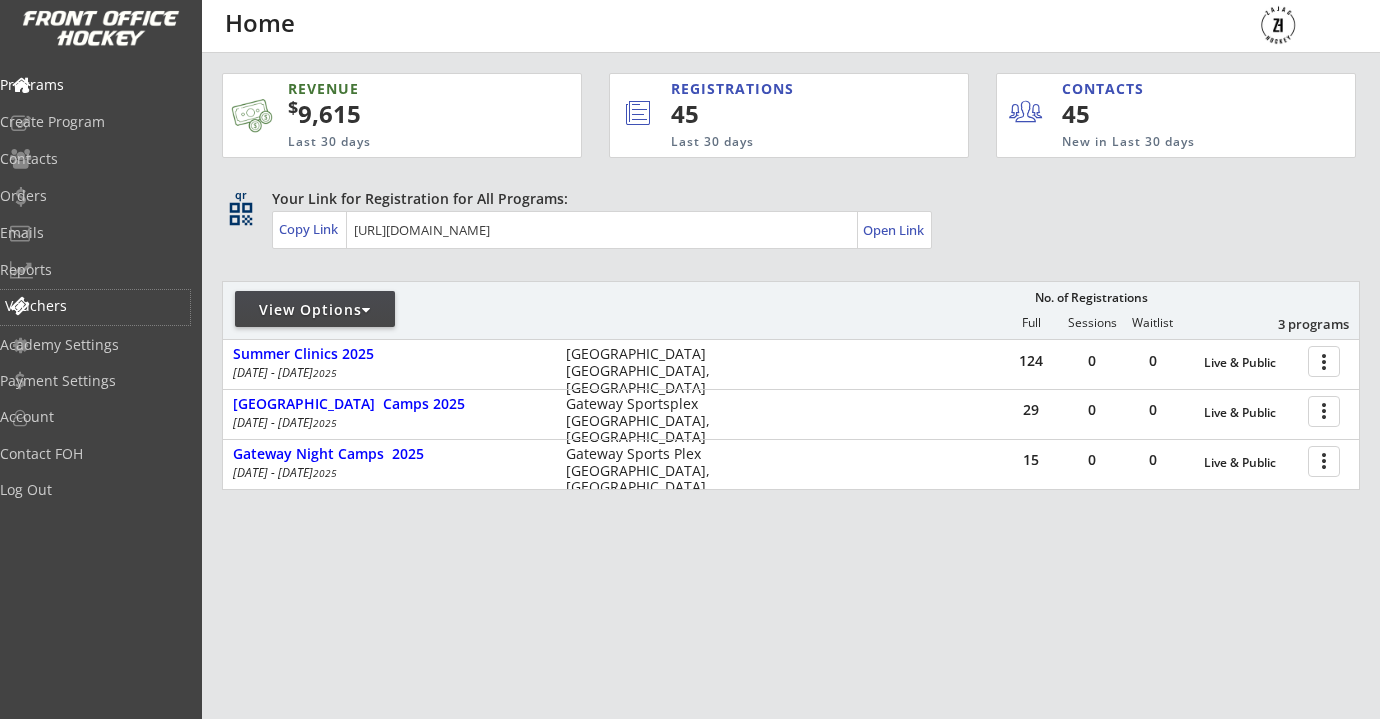 click on "Vouchers" at bounding box center (95, 306) 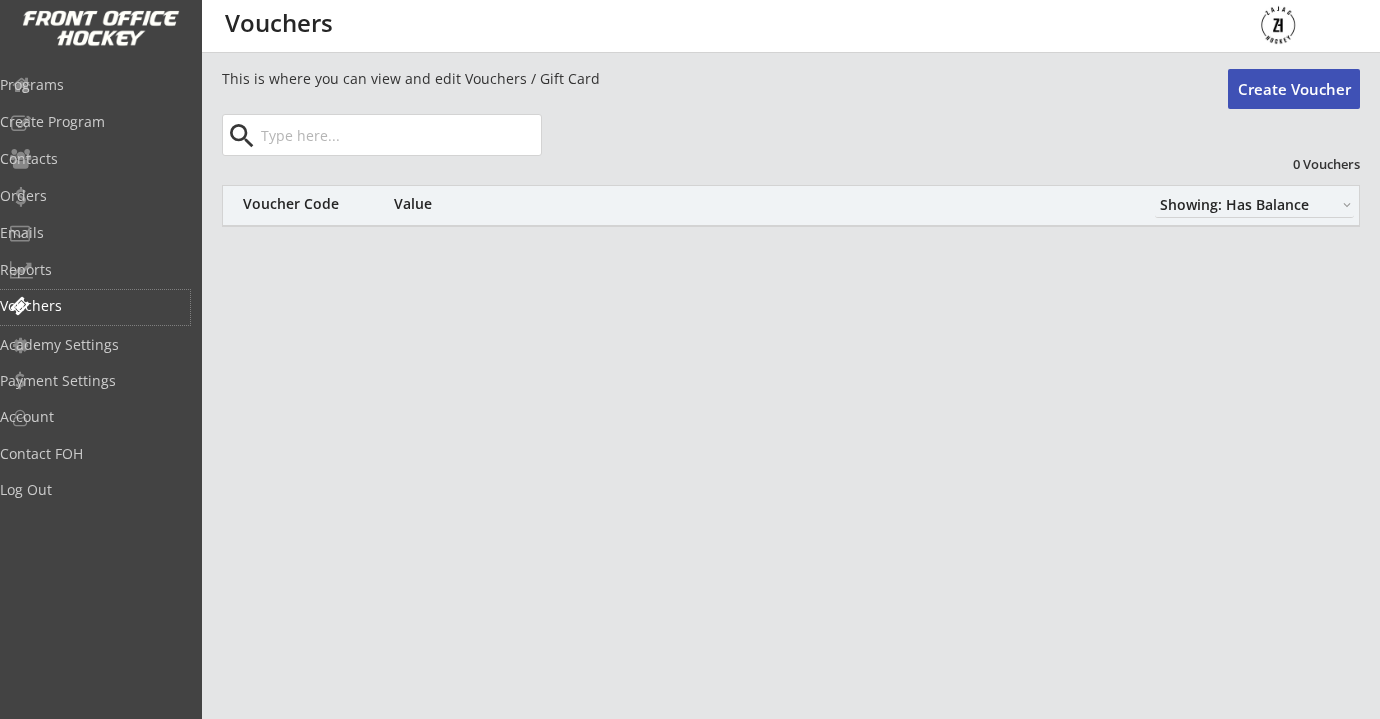 click on "Programs" at bounding box center (95, 85) 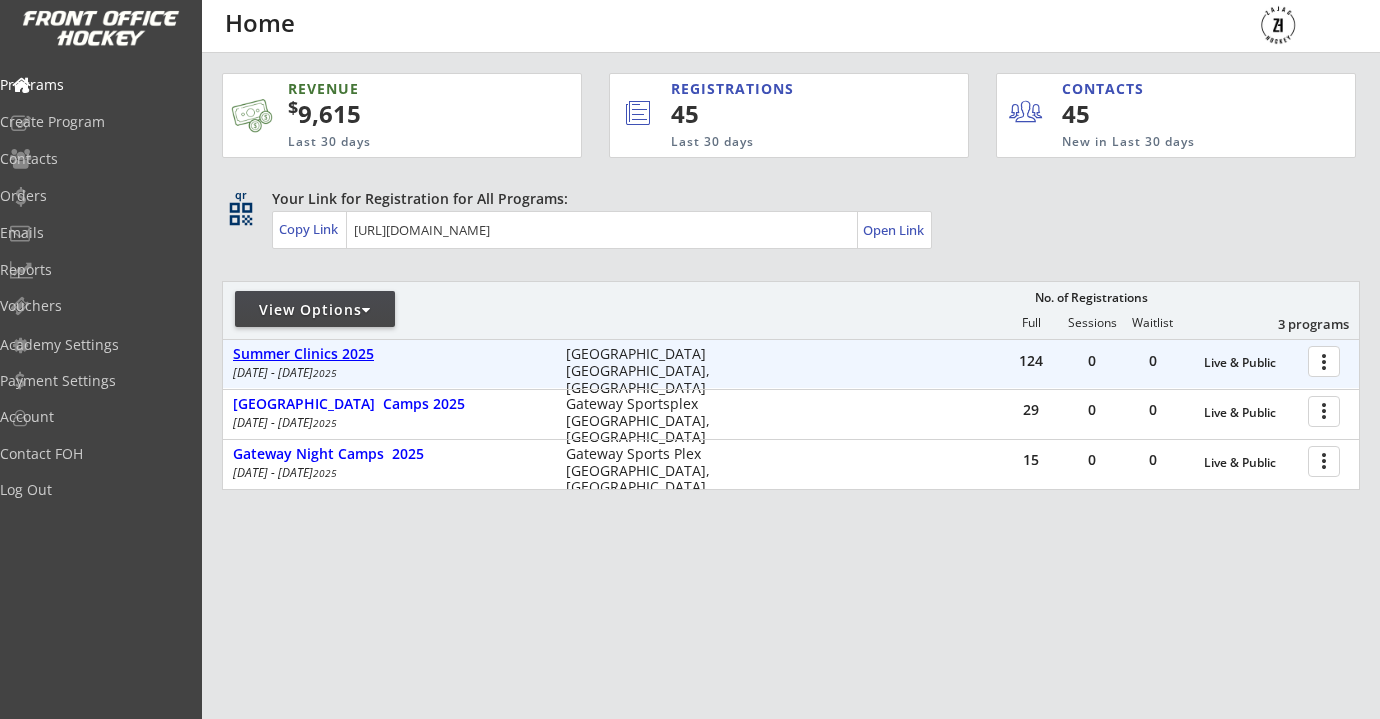 click on "Summer Clinics 2025" at bounding box center [389, 354] 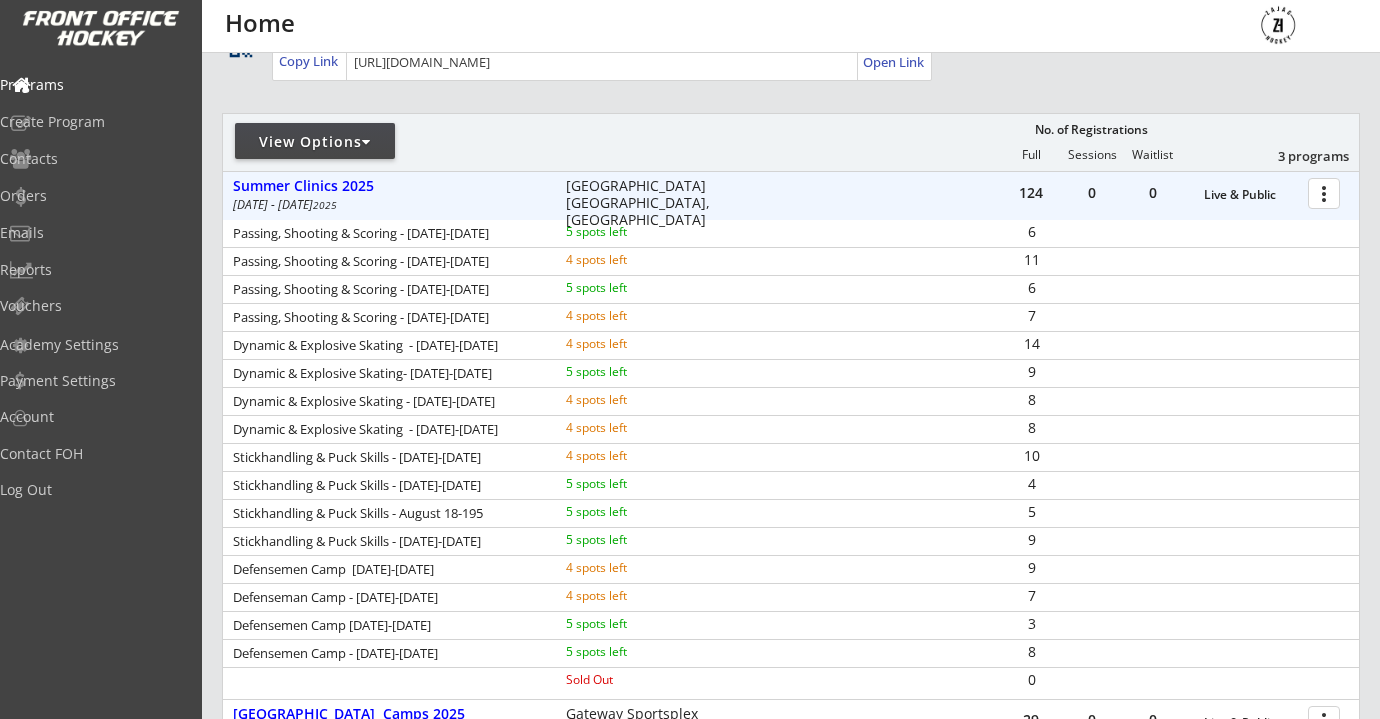 scroll, scrollTop: 0, scrollLeft: 0, axis: both 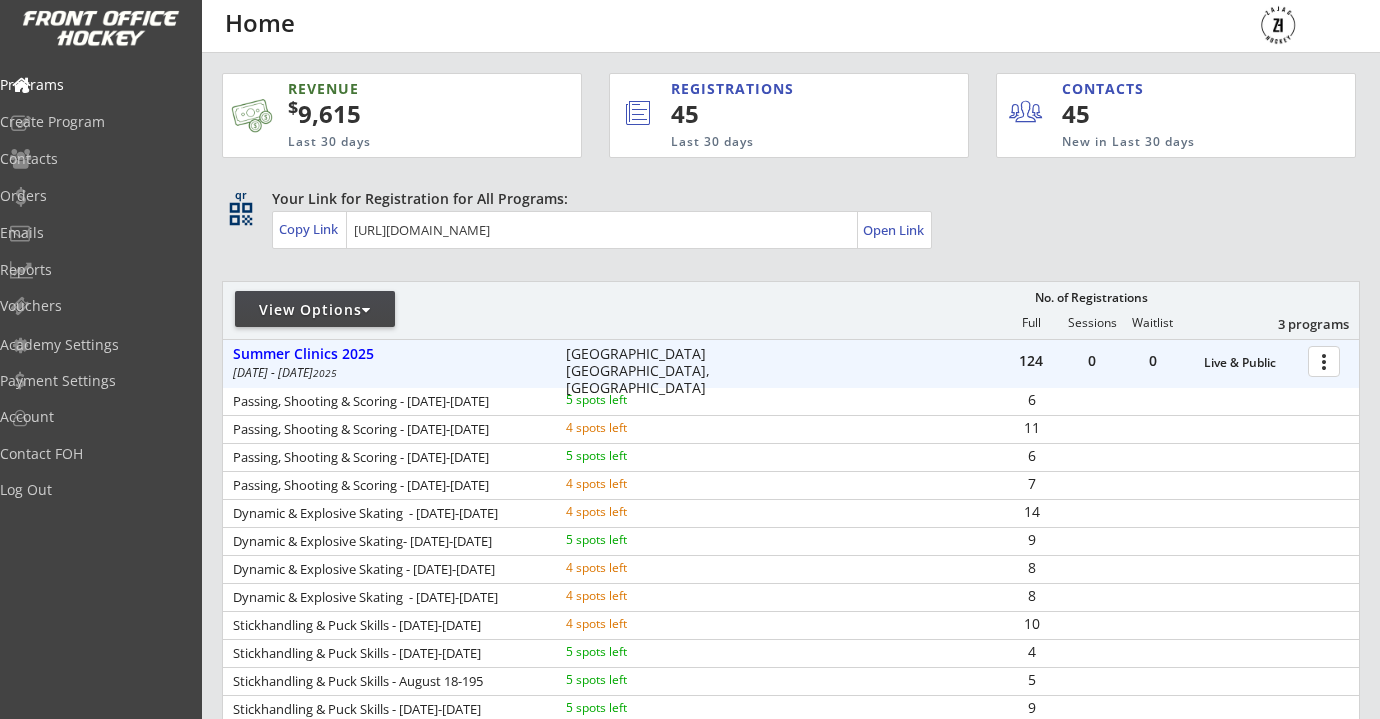 click at bounding box center [1327, 360] 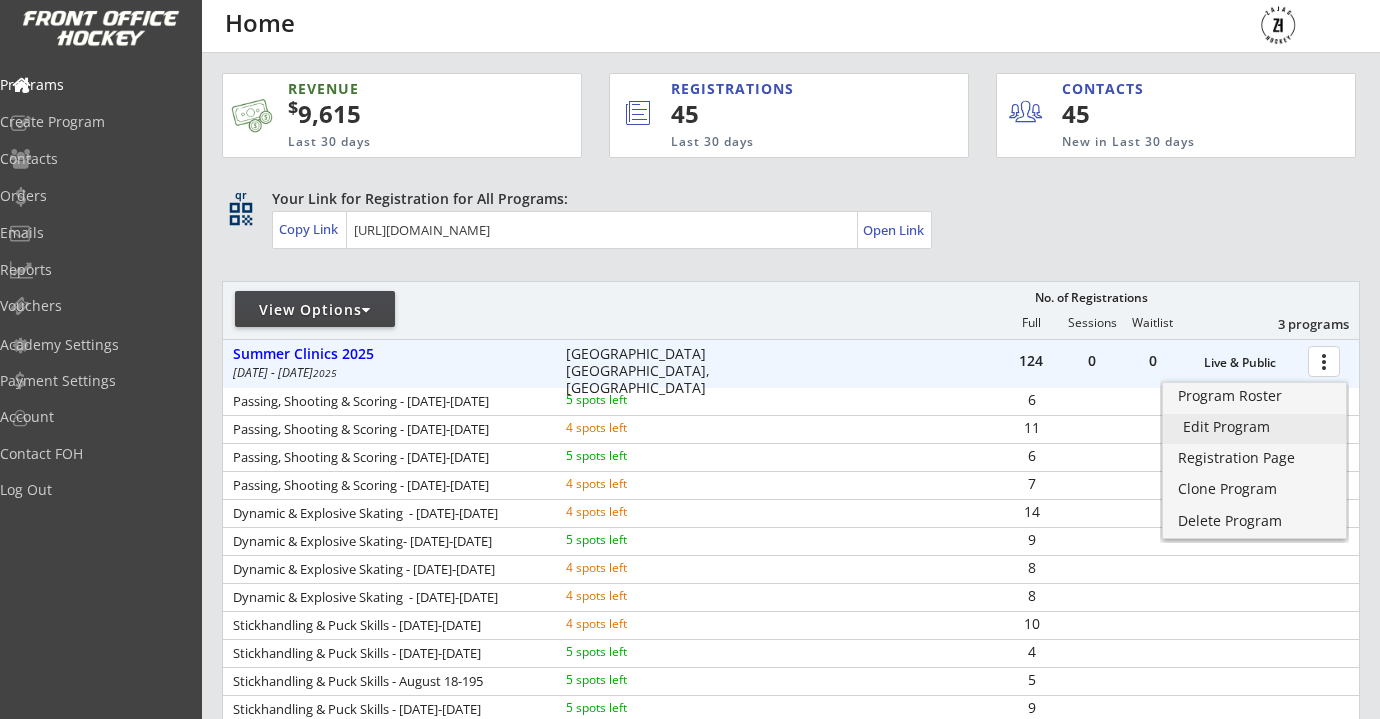click on "Edit Program" at bounding box center (1254, 427) 